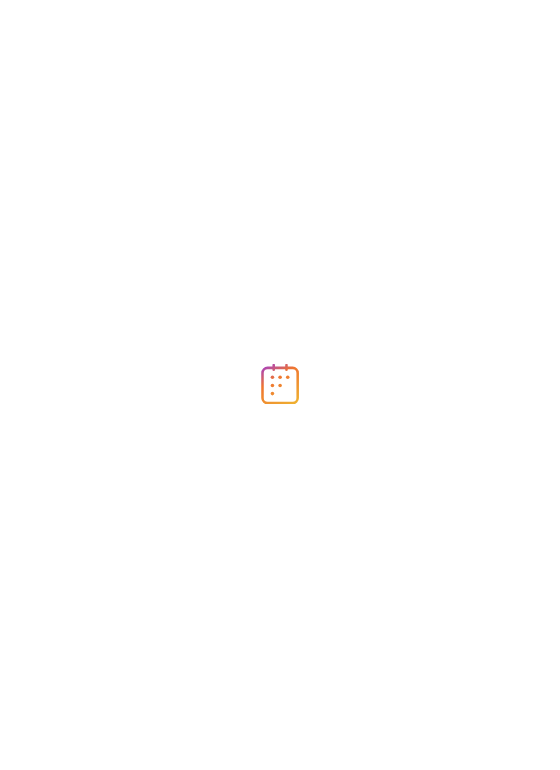 scroll, scrollTop: 0, scrollLeft: 0, axis: both 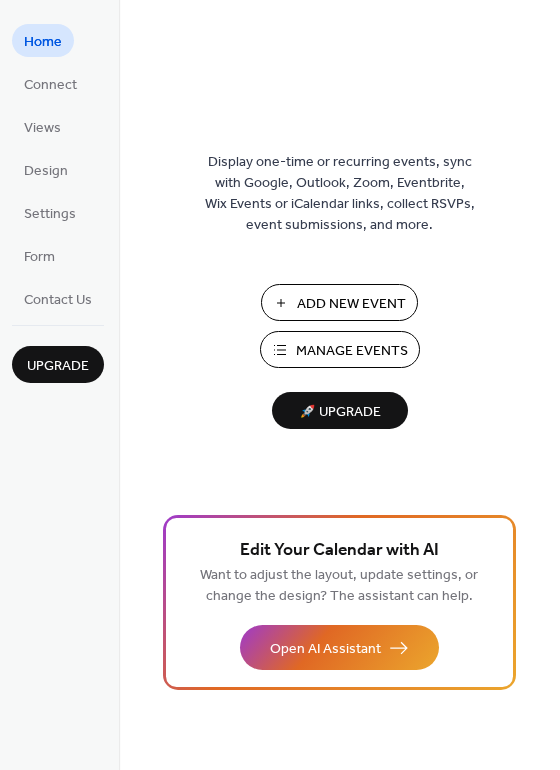 click on "Add New Event" at bounding box center [351, 304] 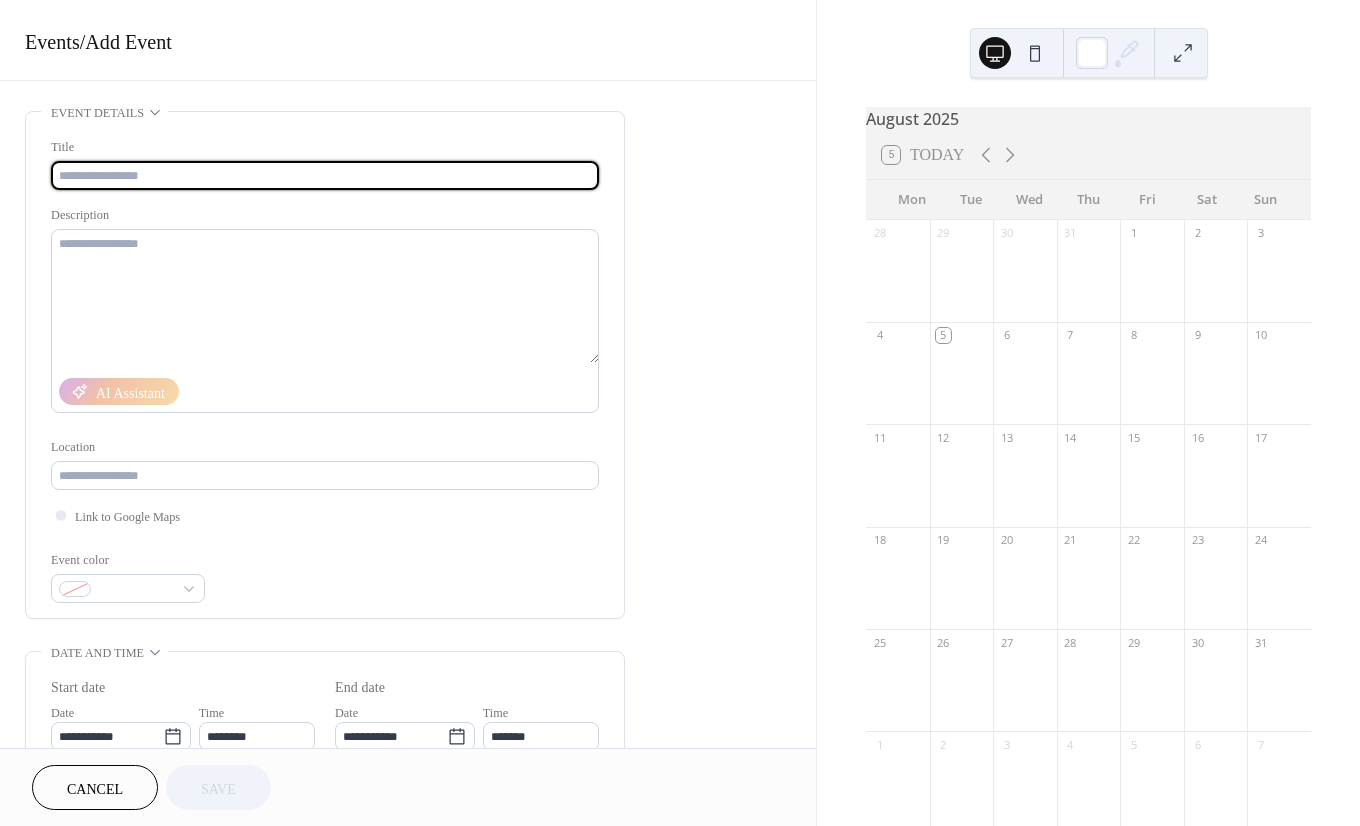 scroll, scrollTop: 0, scrollLeft: 0, axis: both 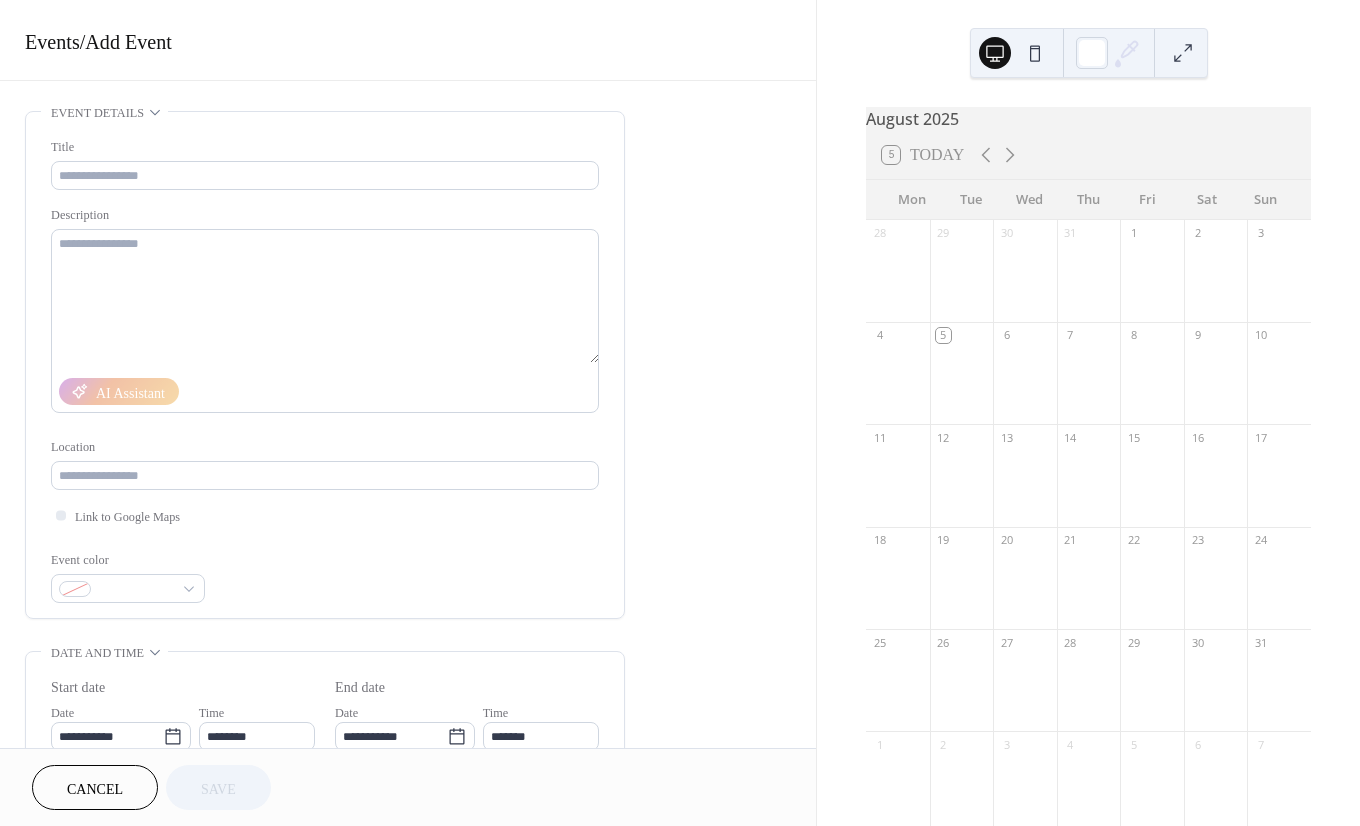click on "14" at bounding box center [1070, 437] 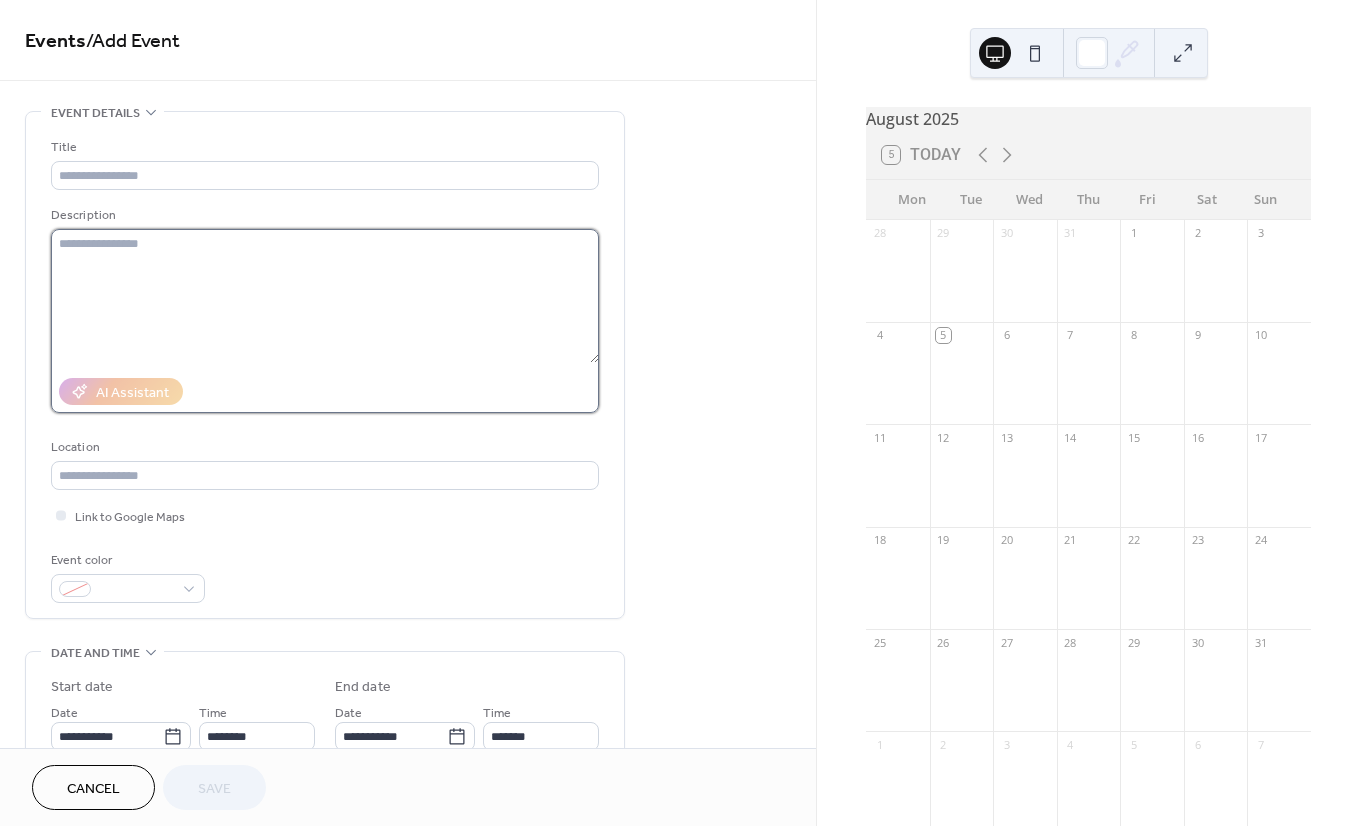 click at bounding box center (325, 296) 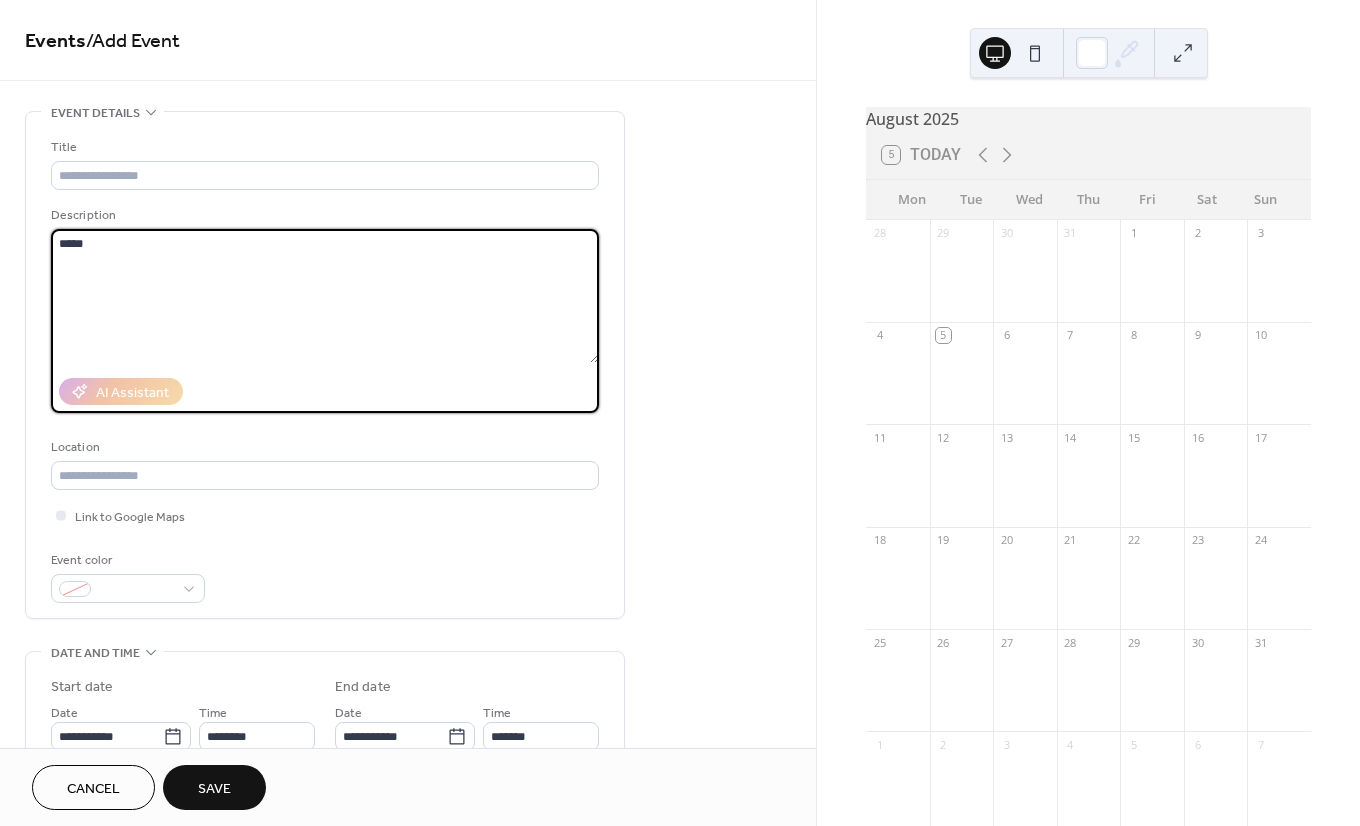 click on "****" at bounding box center (325, 296) 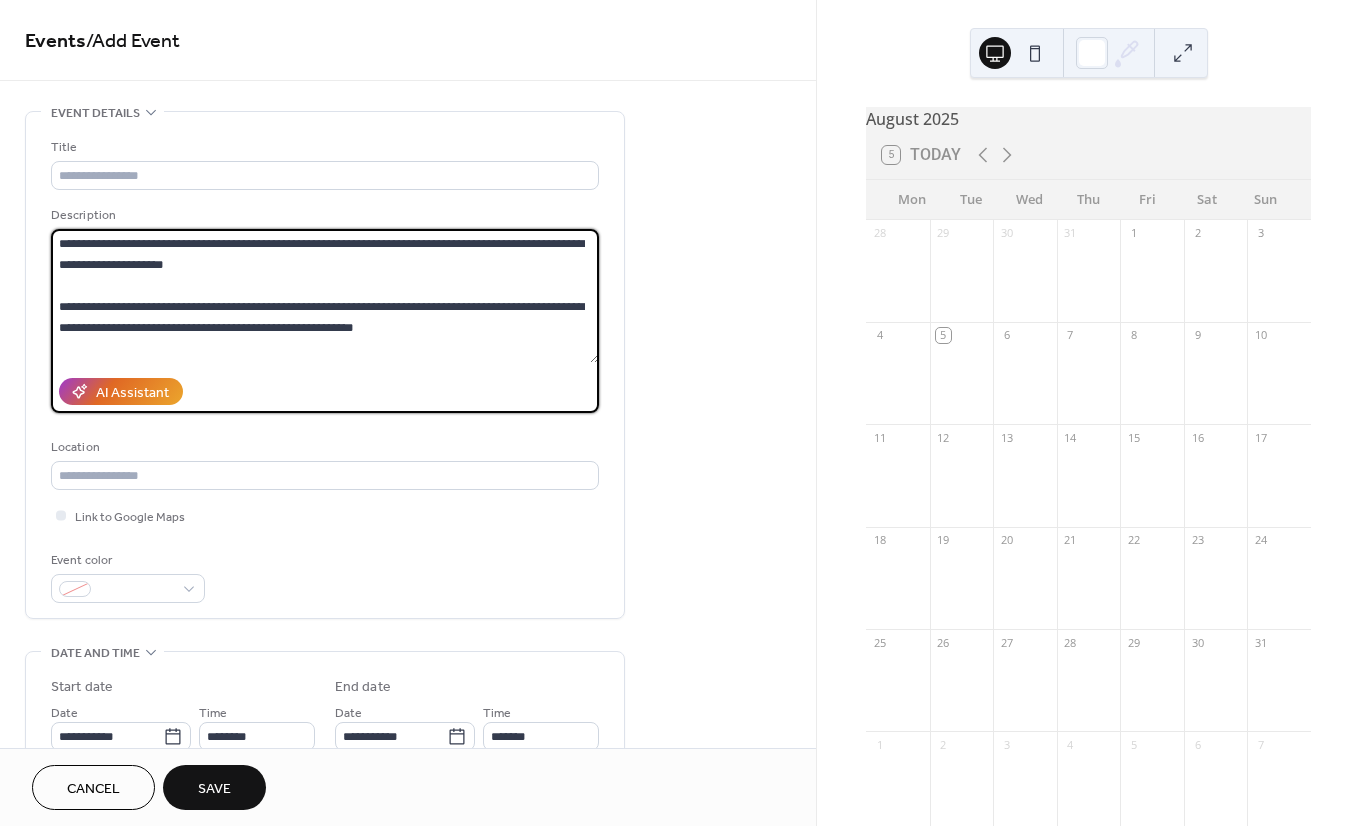 click on "**********" at bounding box center (325, 296) 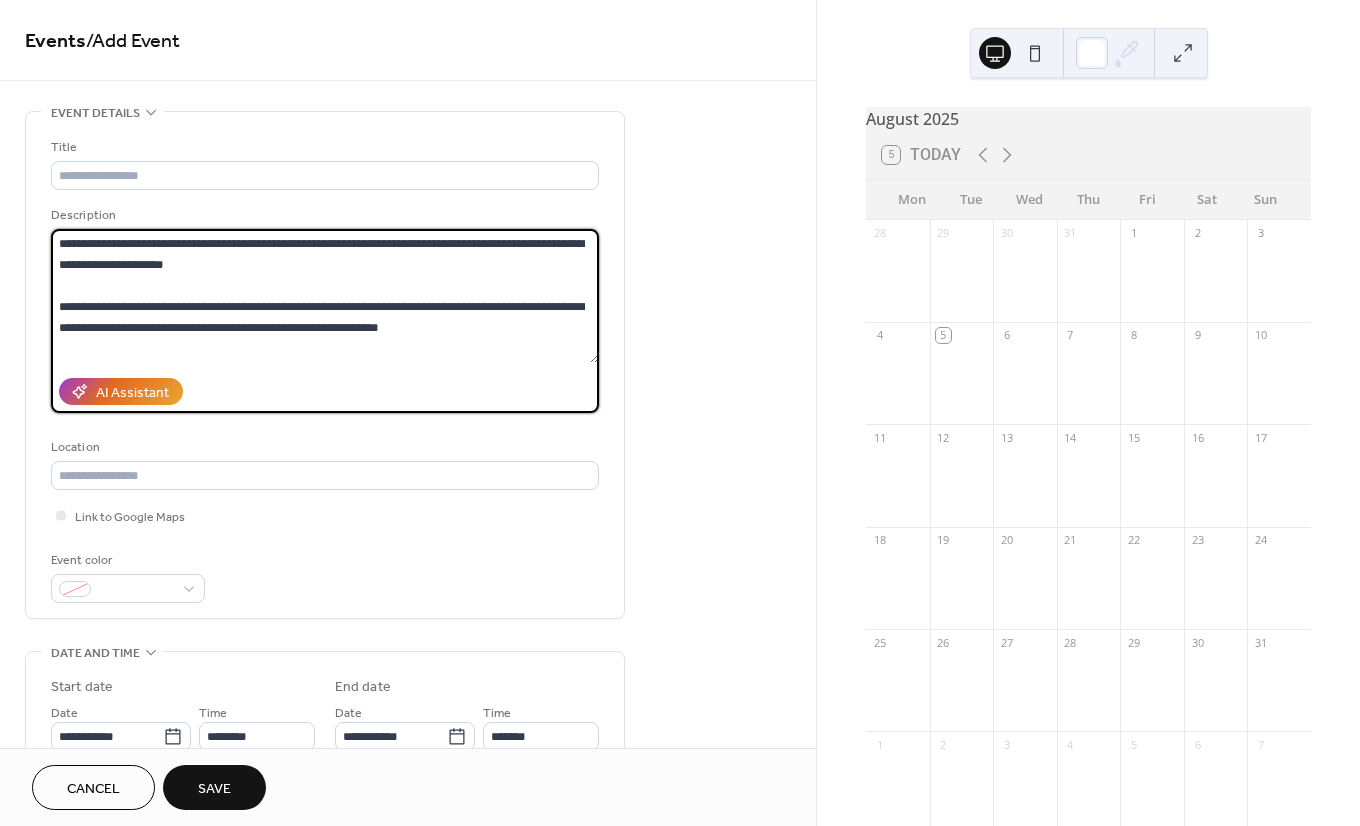 click on "**********" at bounding box center (325, 296) 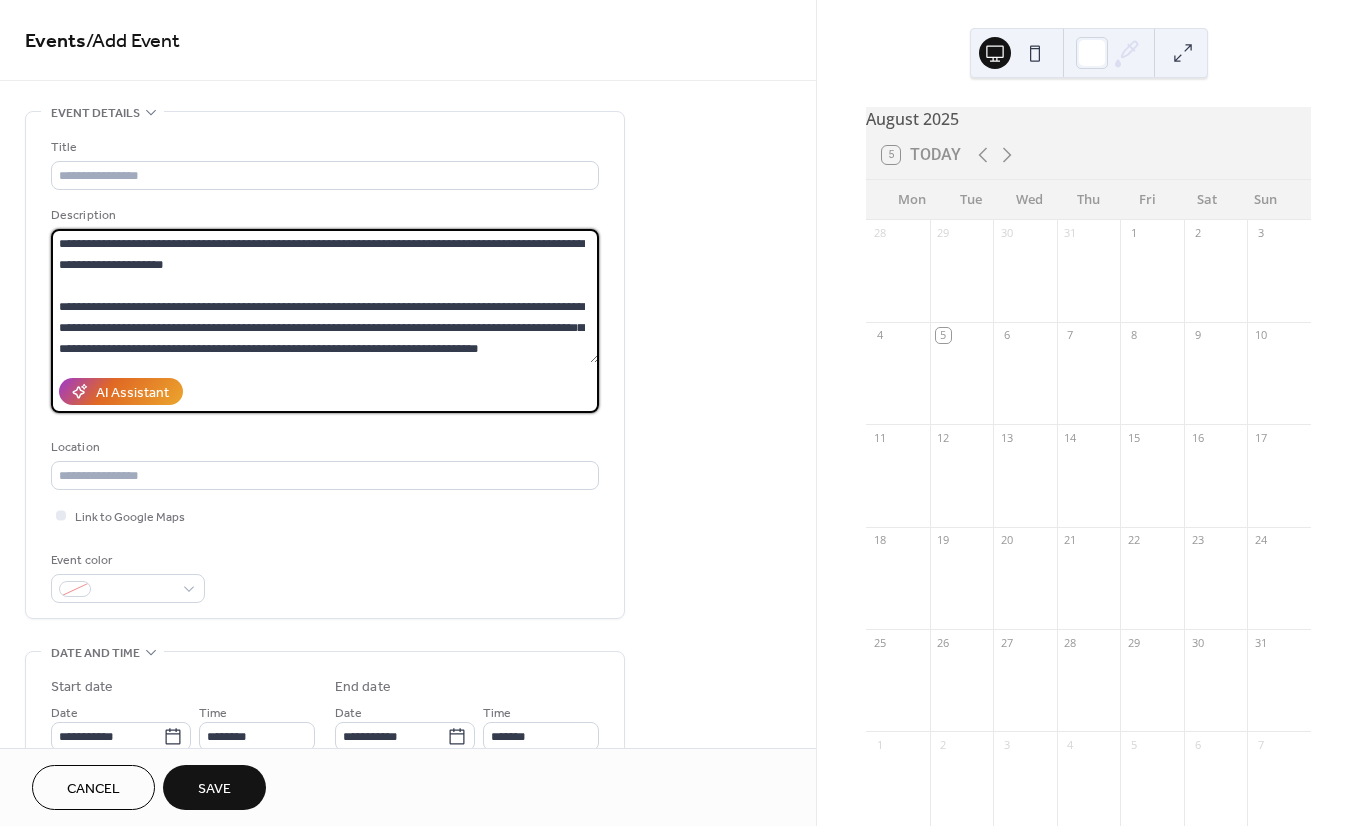 scroll, scrollTop: 18, scrollLeft: 0, axis: vertical 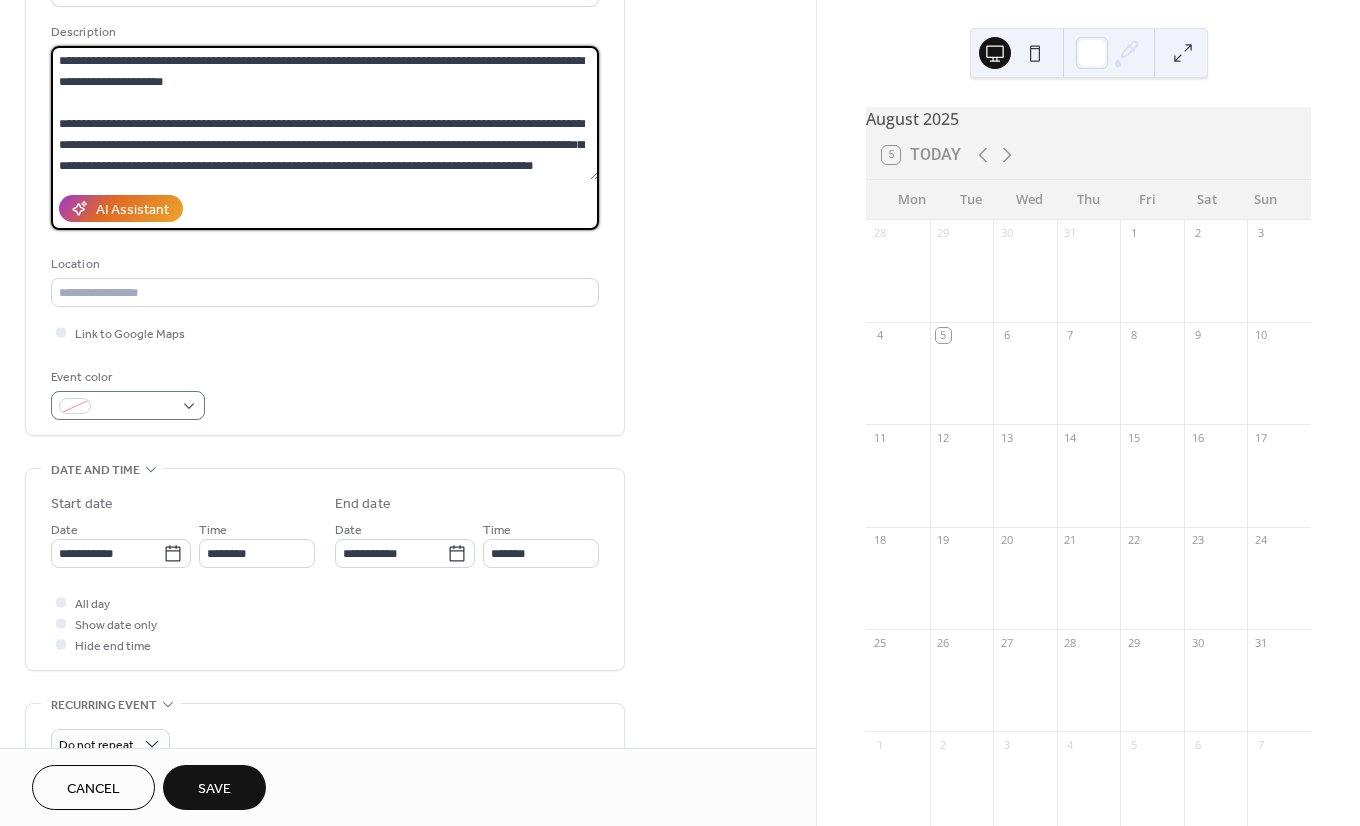 type on "**********" 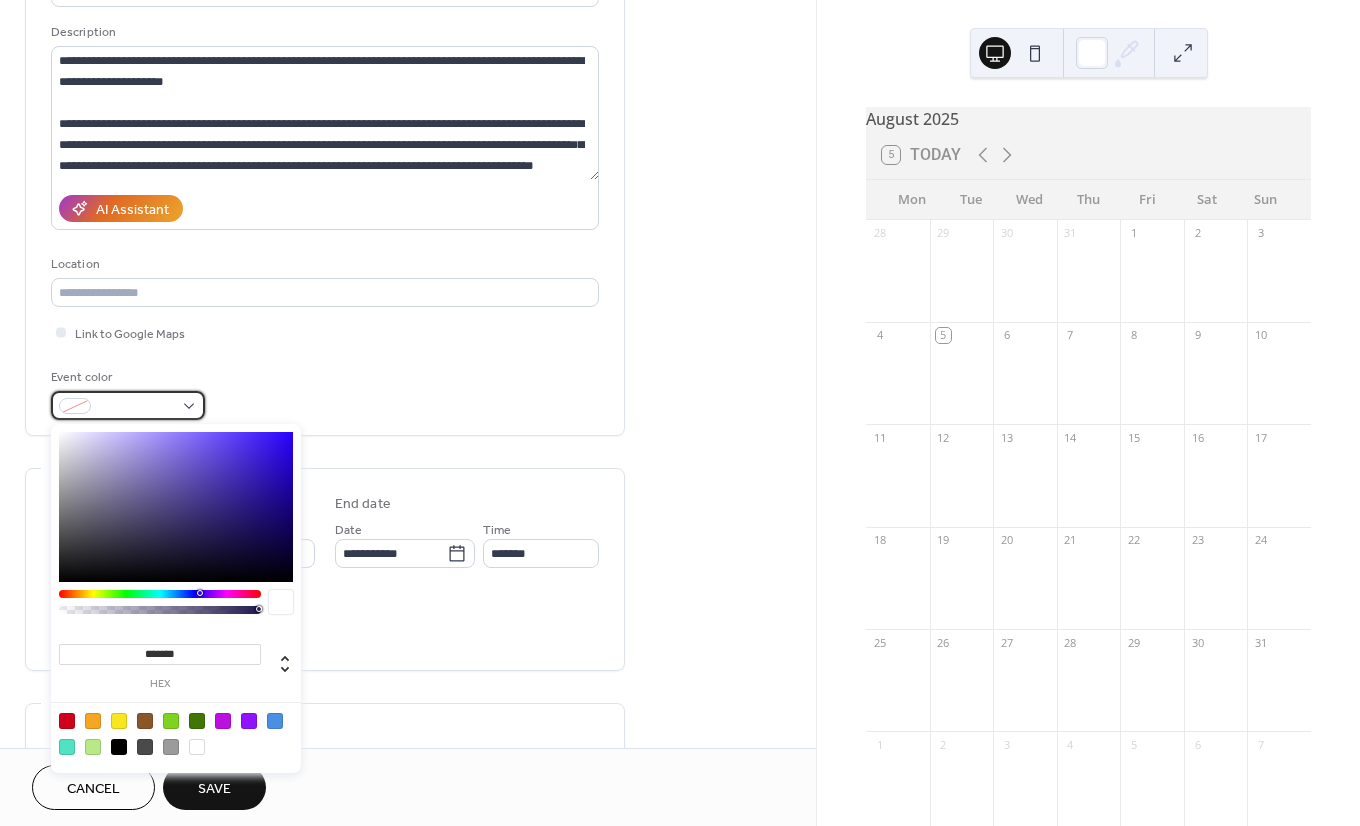 click at bounding box center [128, 405] 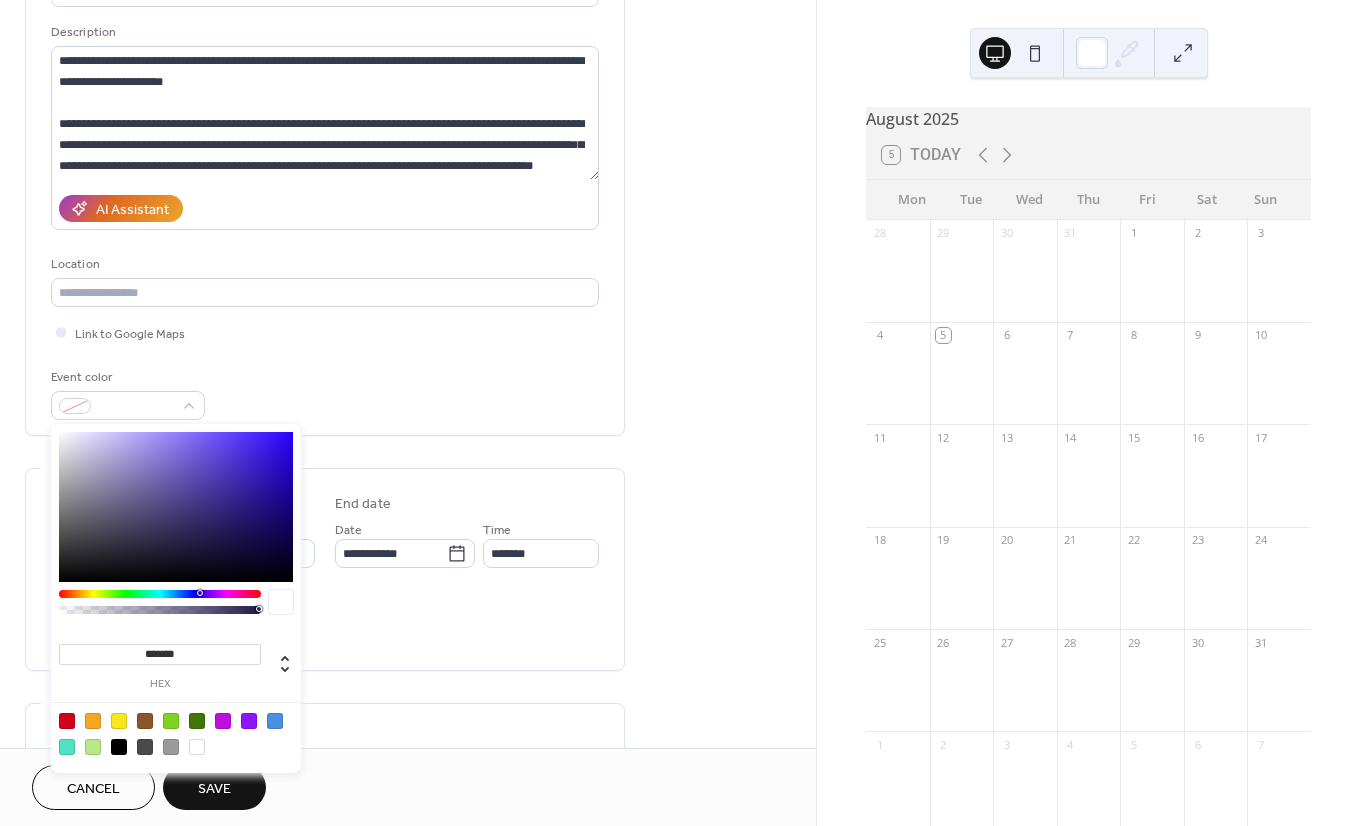 click at bounding box center [160, 594] 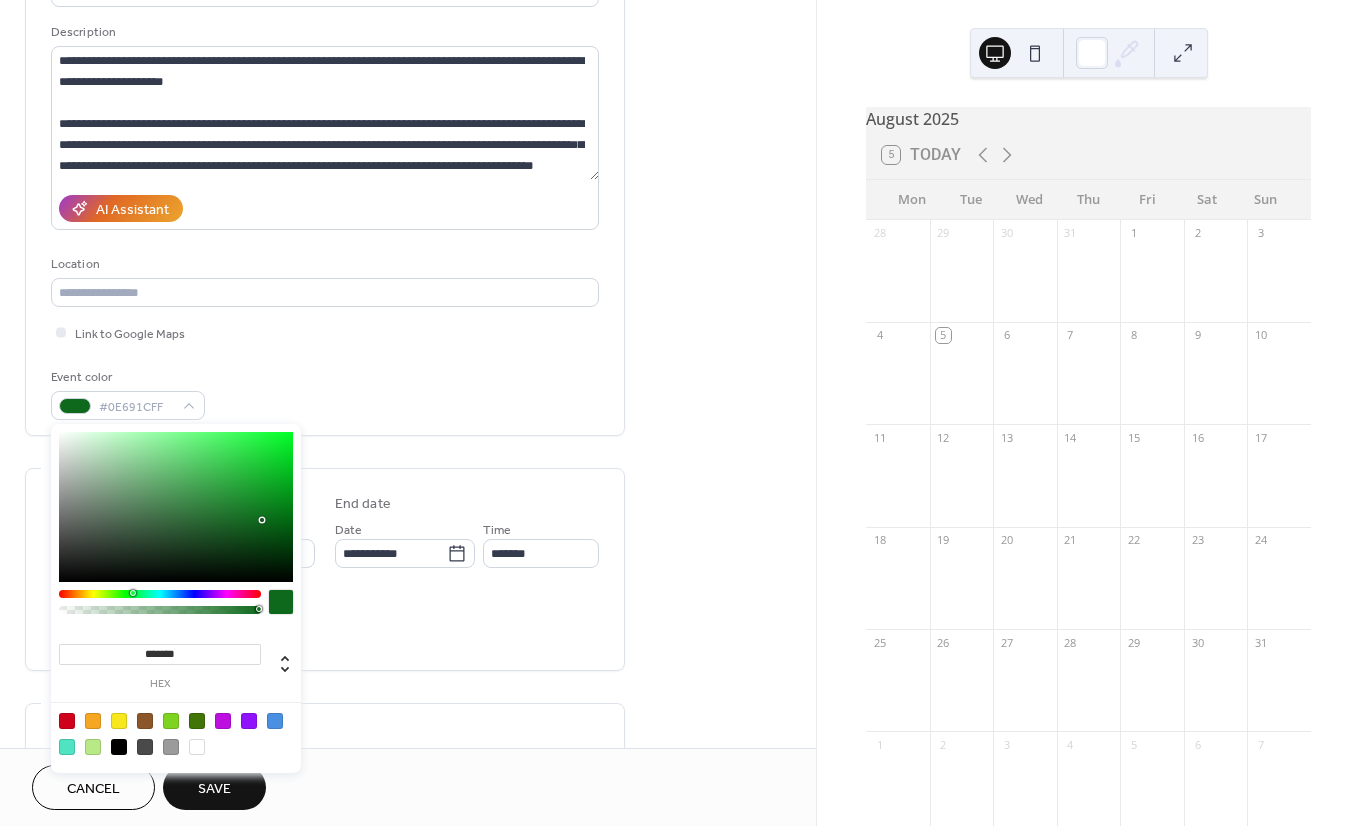 type on "*******" 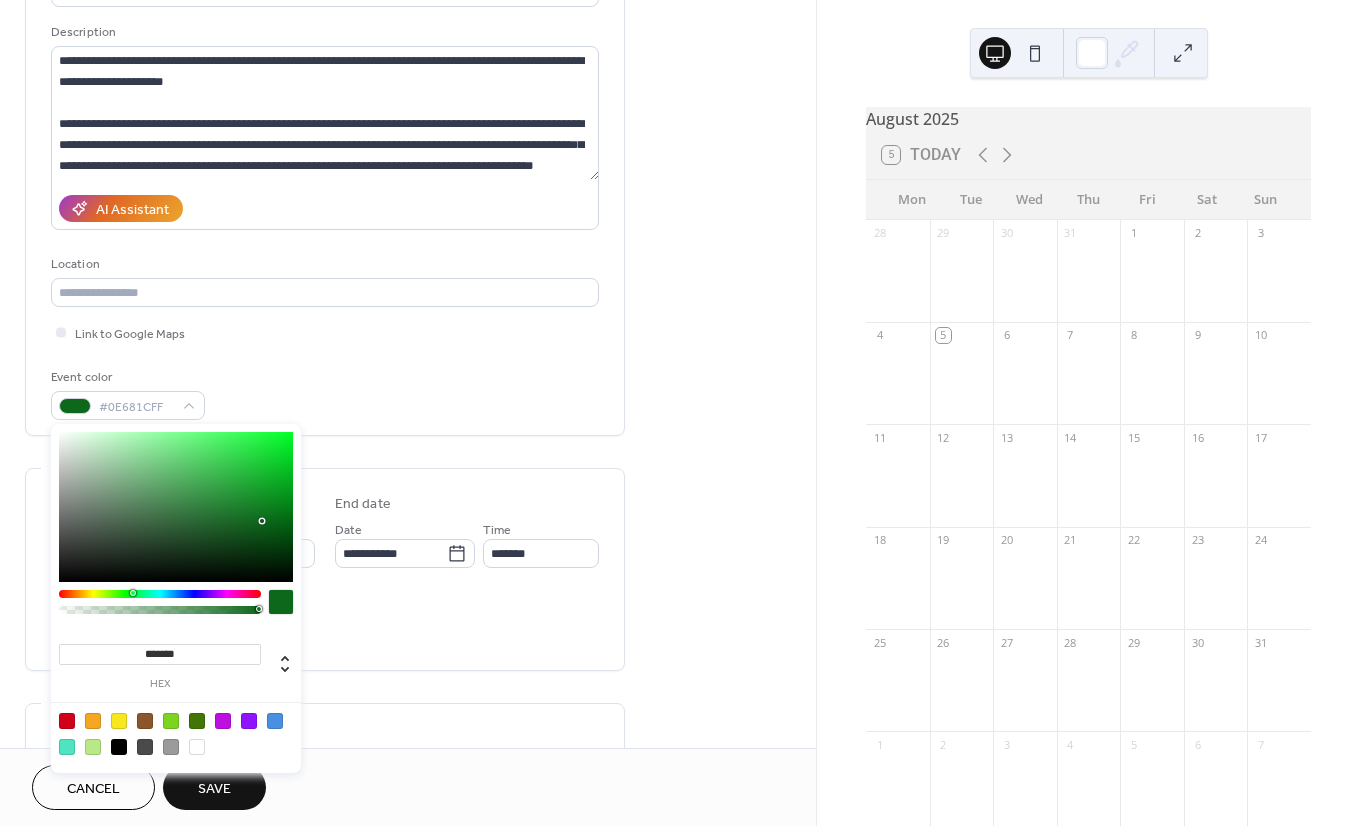 drag, startPoint x: 246, startPoint y: 523, endPoint x: 262, endPoint y: 521, distance: 16.124516 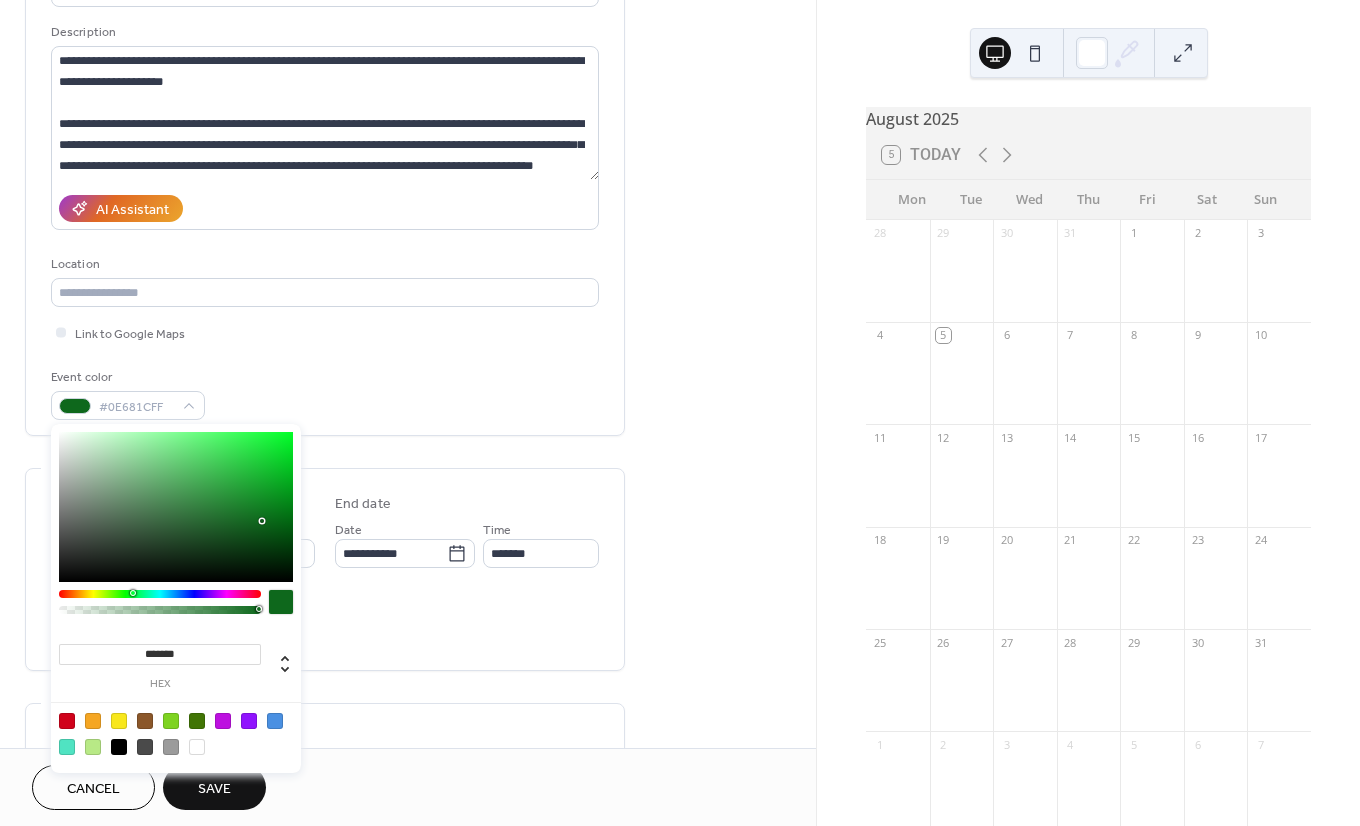 click at bounding box center [176, 507] 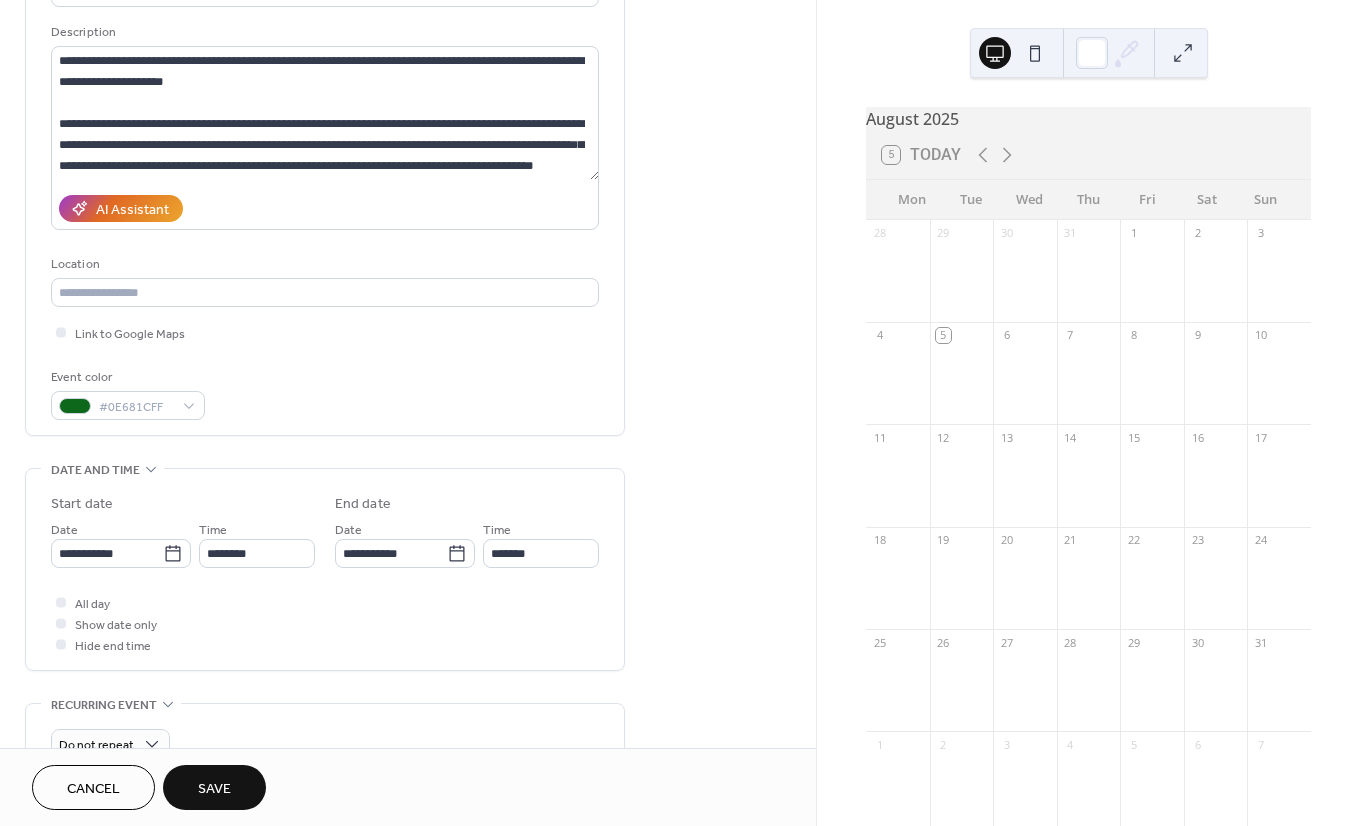 click on "All day Show date only Hide end time" at bounding box center (325, 623) 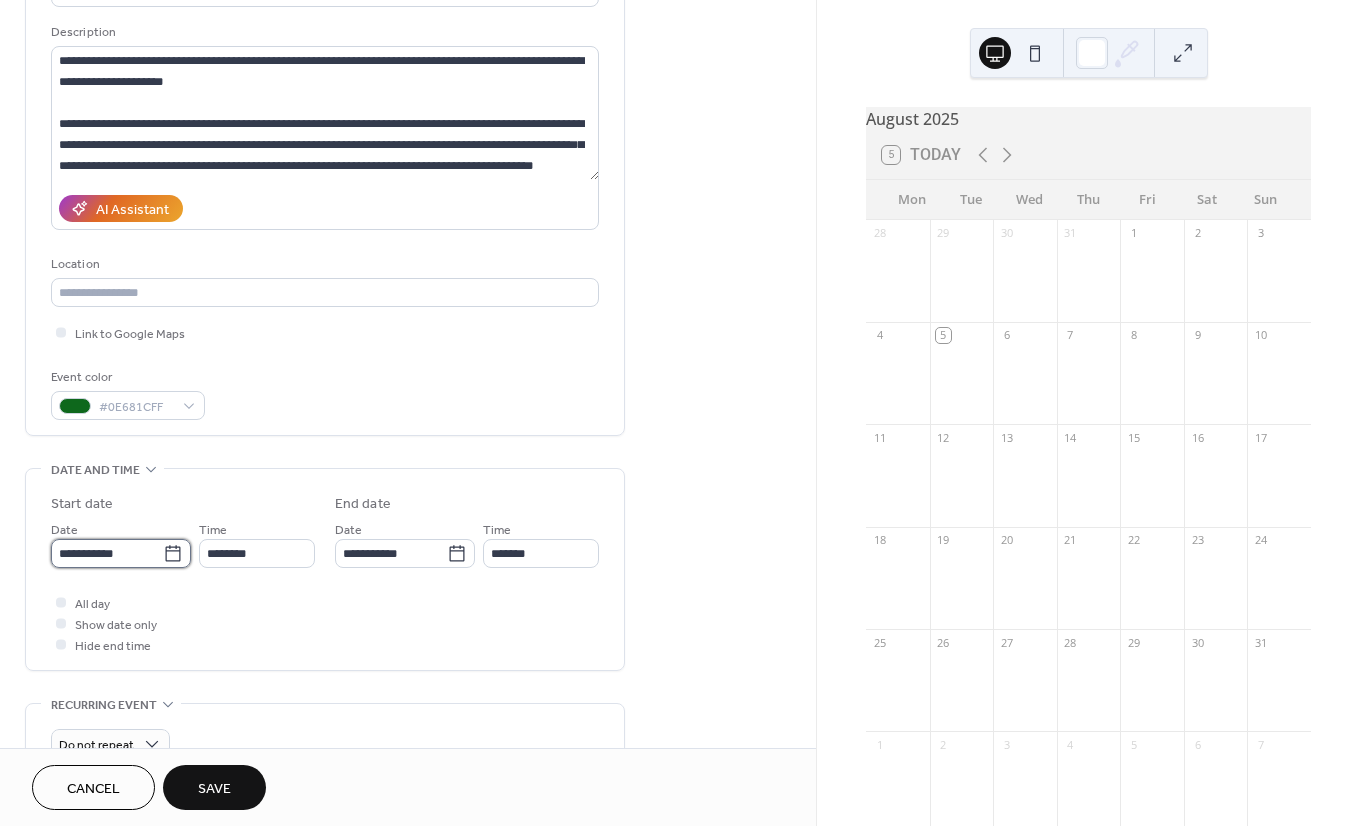 click on "**********" at bounding box center (107, 553) 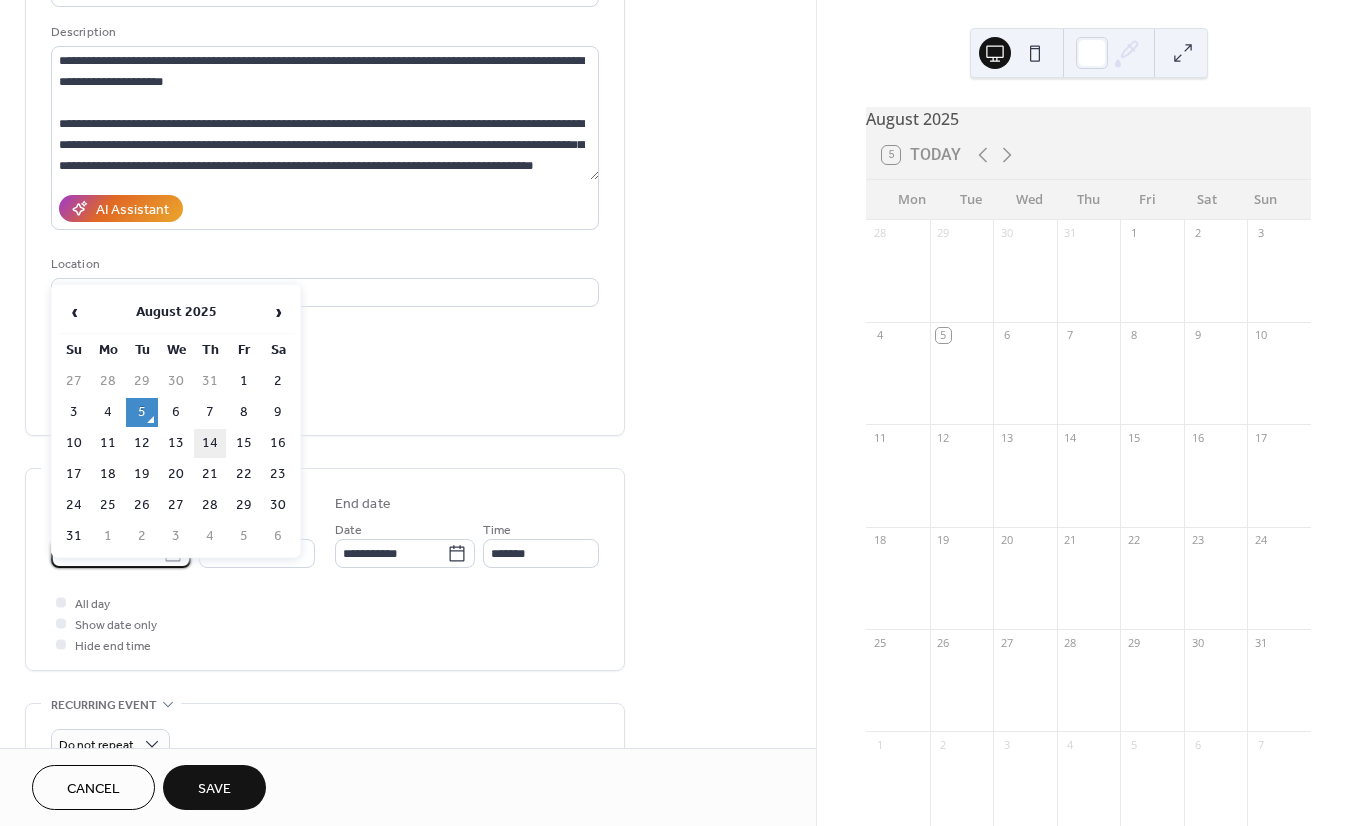 click on "14" at bounding box center [210, 443] 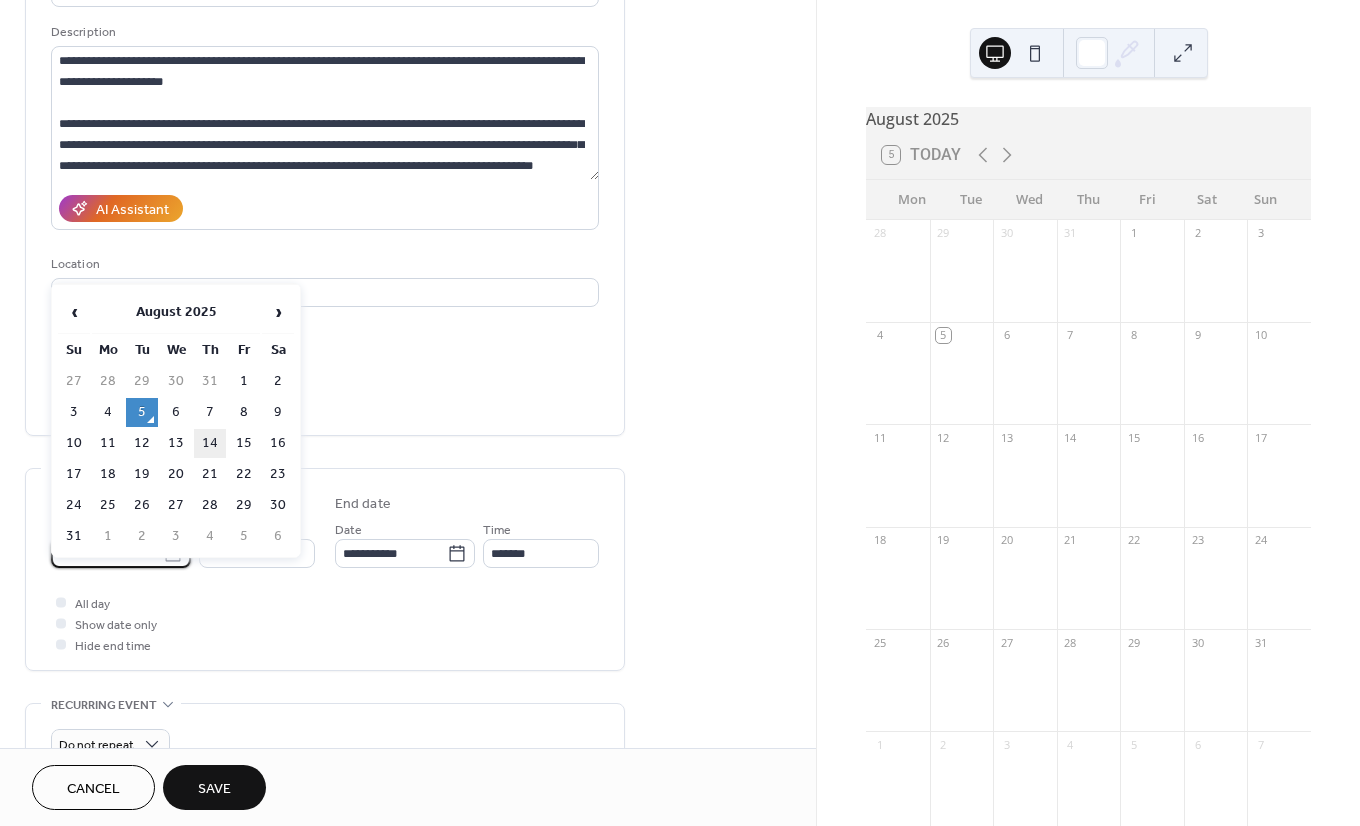 type on "**********" 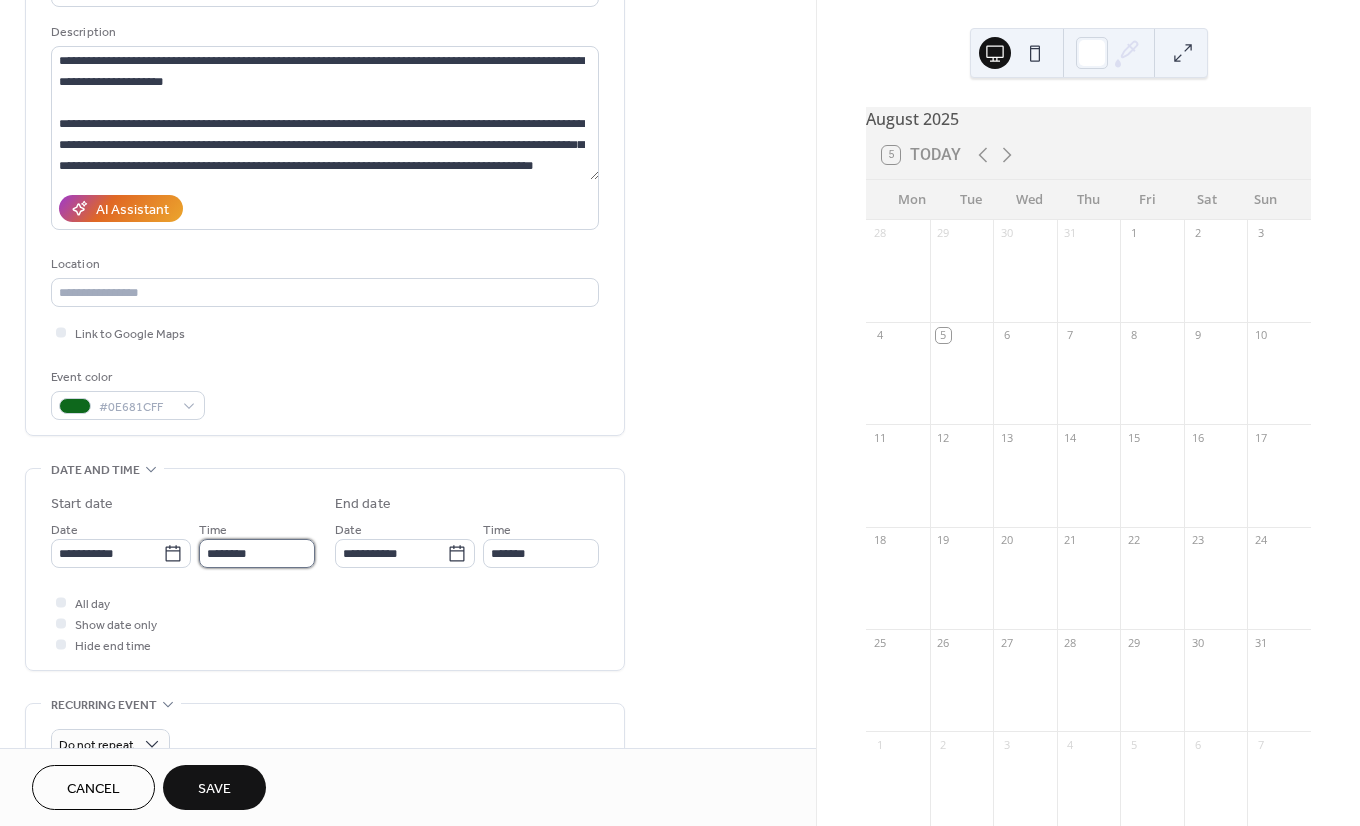 click on "********" at bounding box center [257, 553] 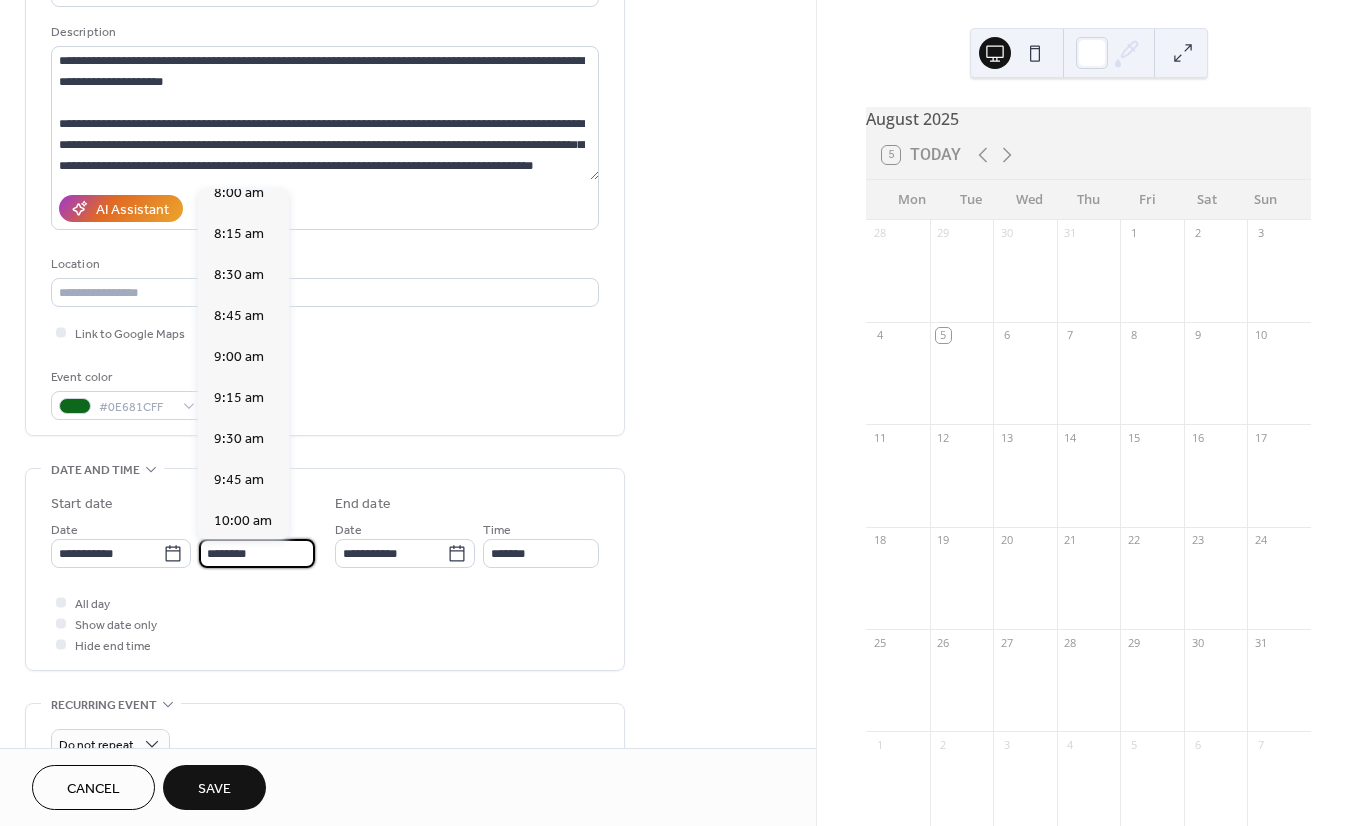 scroll, scrollTop: 1352, scrollLeft: 0, axis: vertical 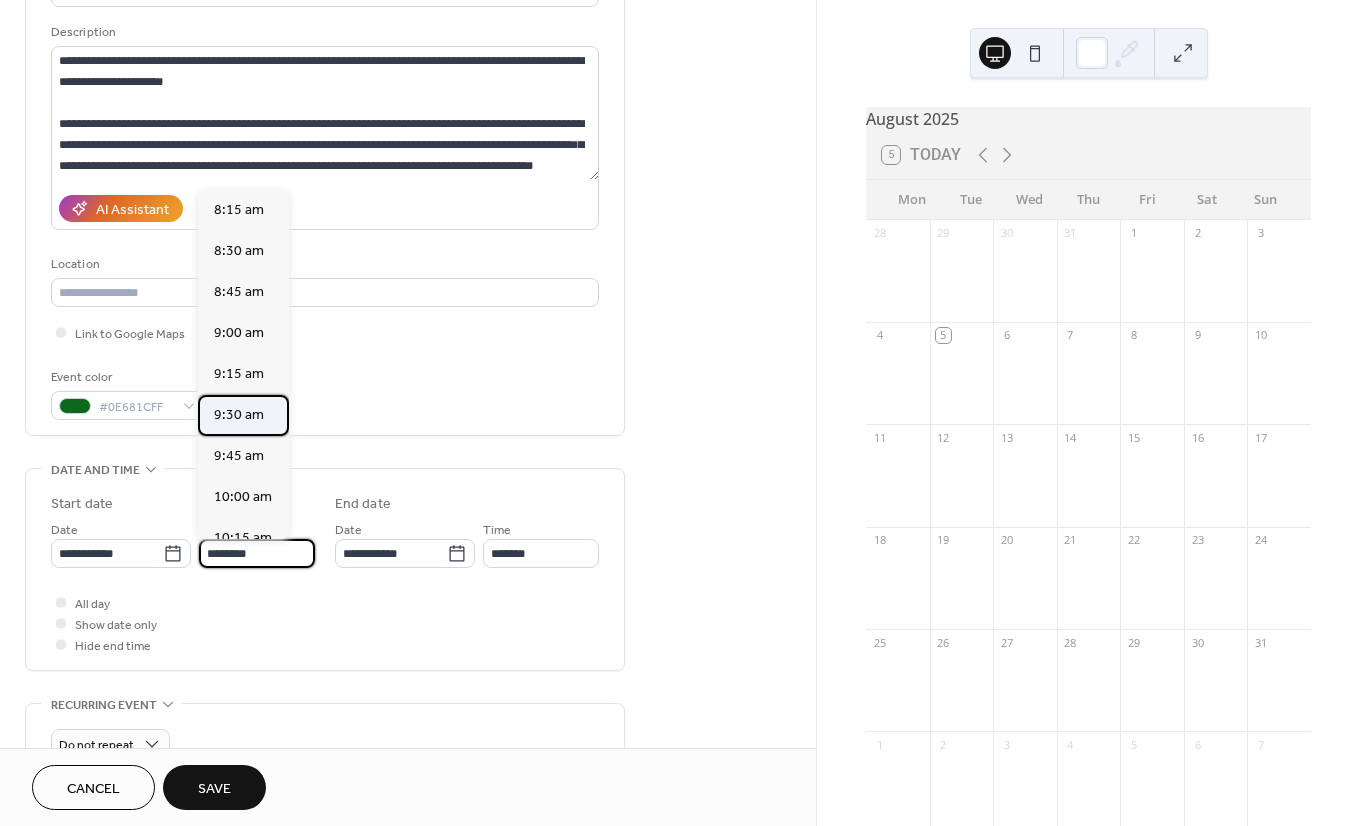 click on "9:30 am" at bounding box center [239, 415] 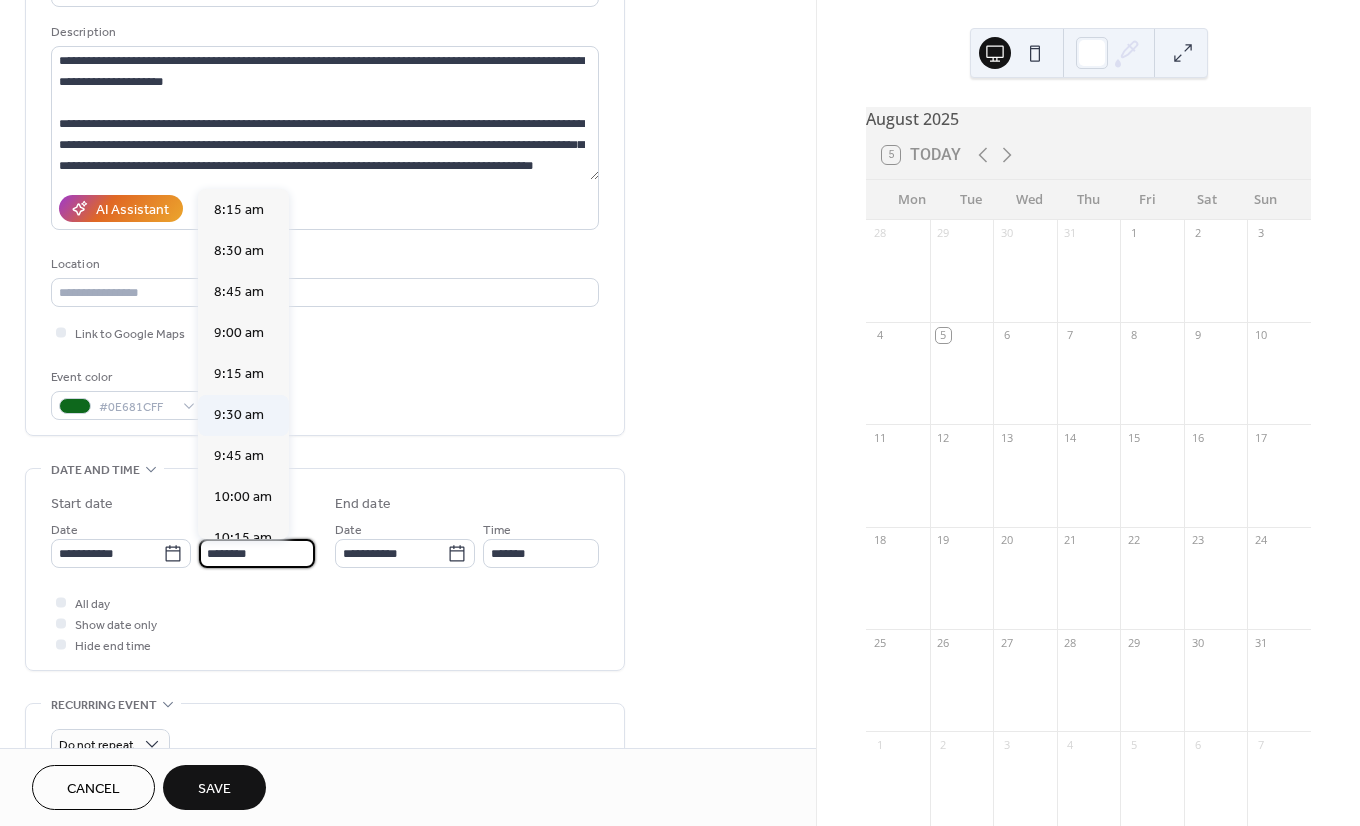 type on "*******" 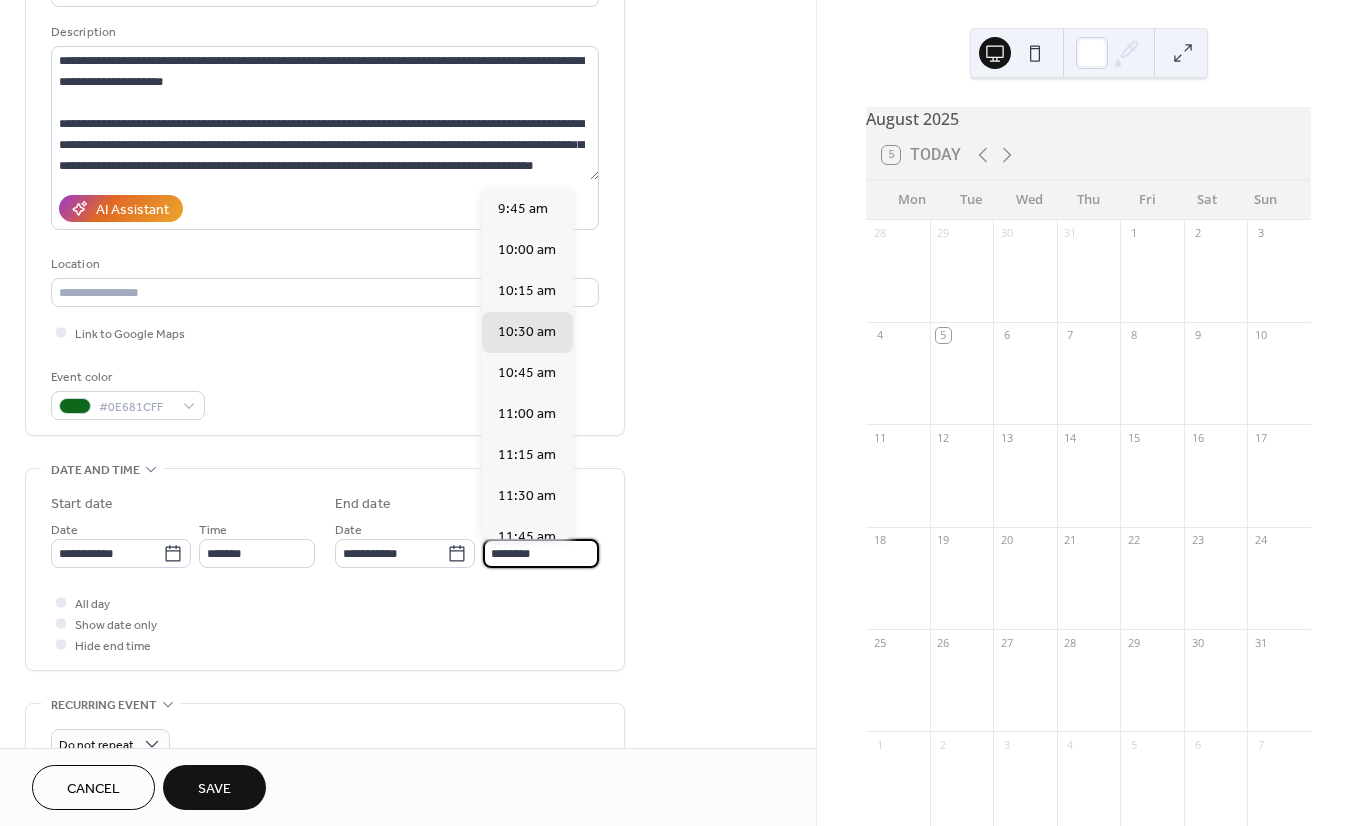 click on "********" at bounding box center (541, 553) 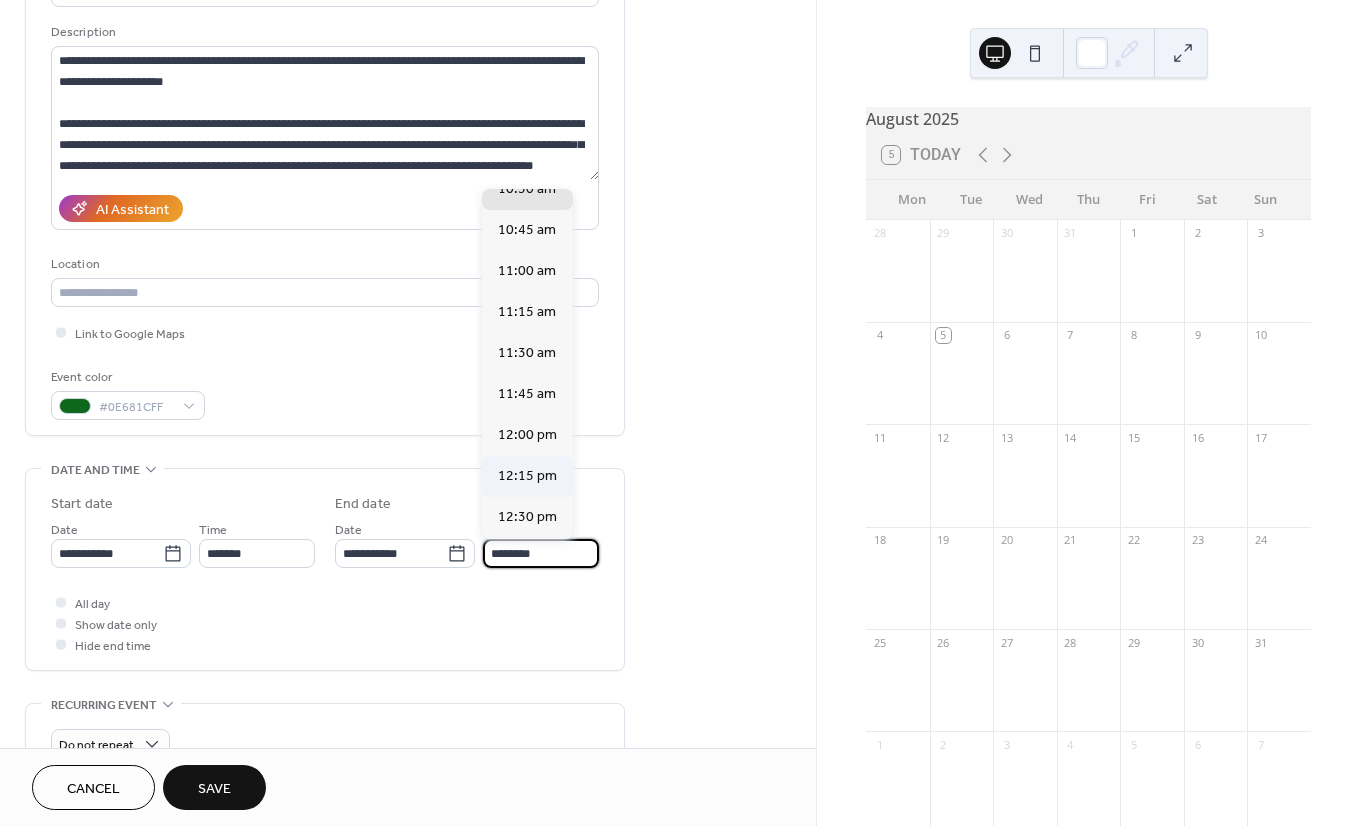 scroll, scrollTop: 228, scrollLeft: 0, axis: vertical 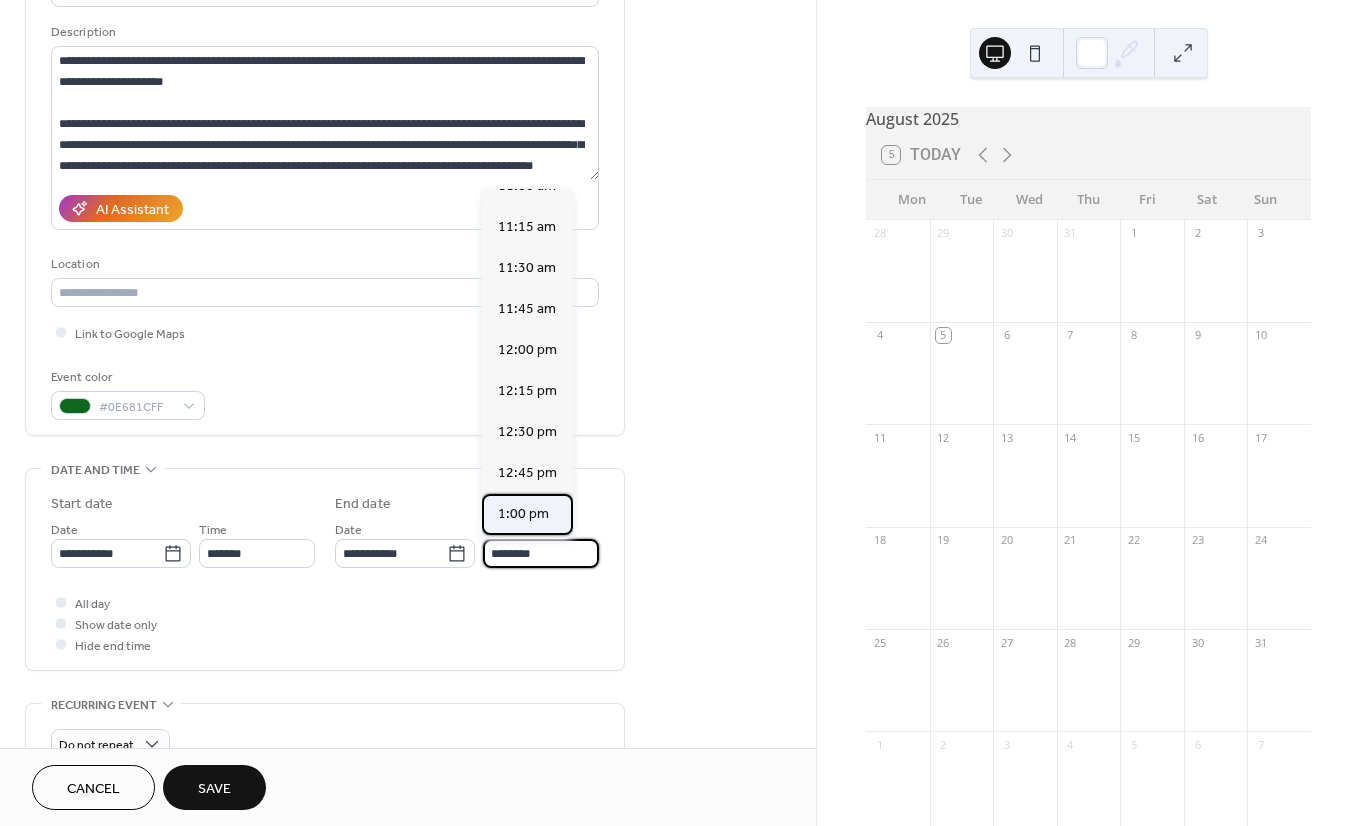click on "1:00 pm" at bounding box center (523, 514) 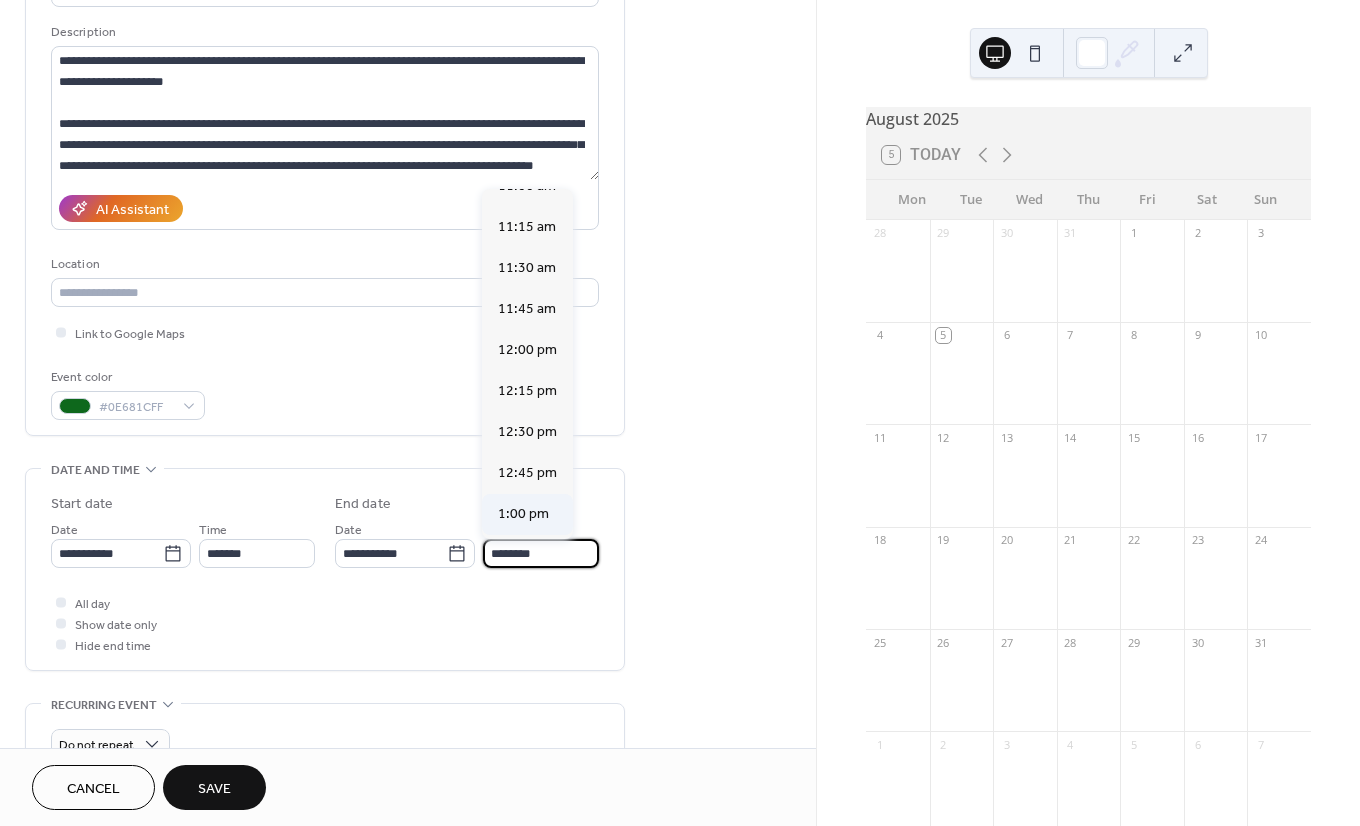 type on "*******" 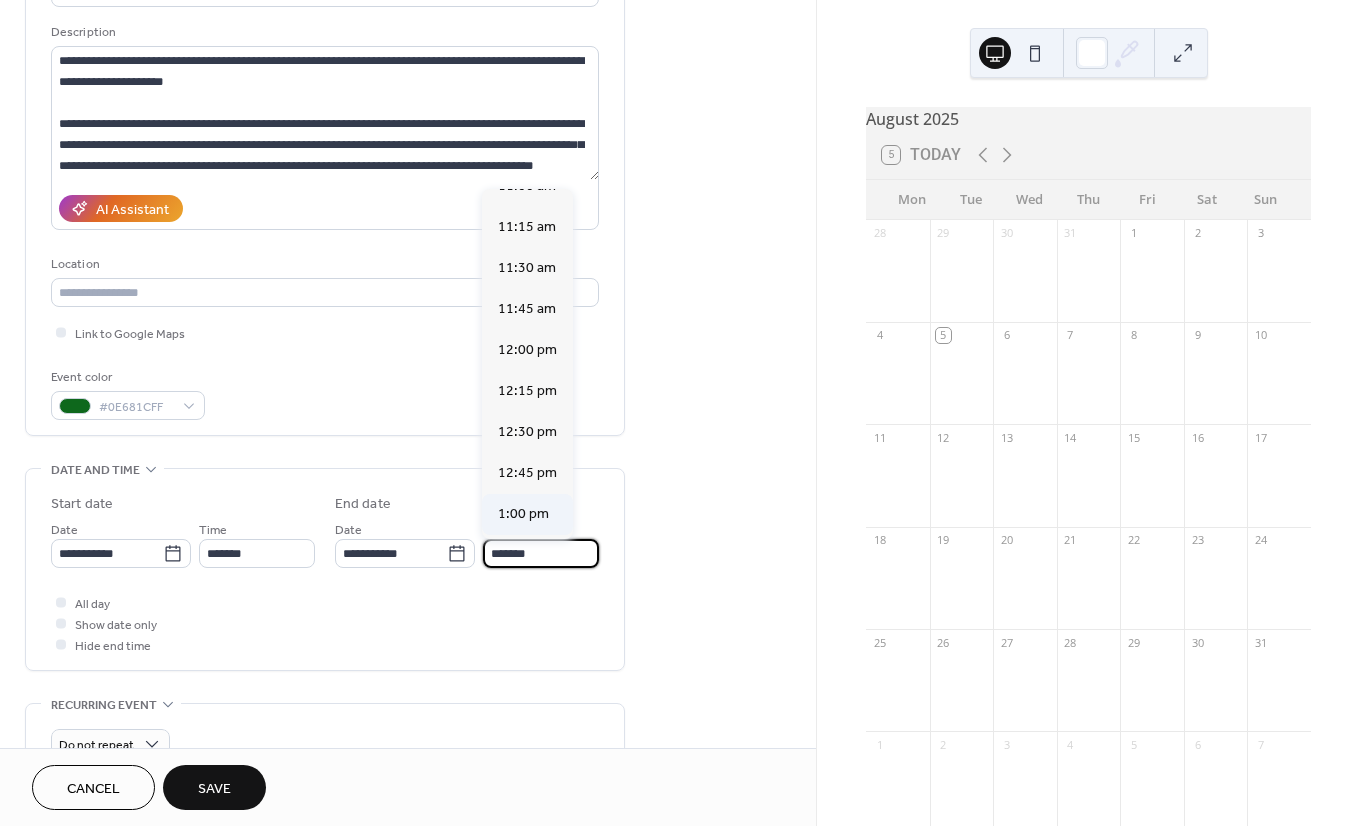 click on "End date" at bounding box center (467, 504) 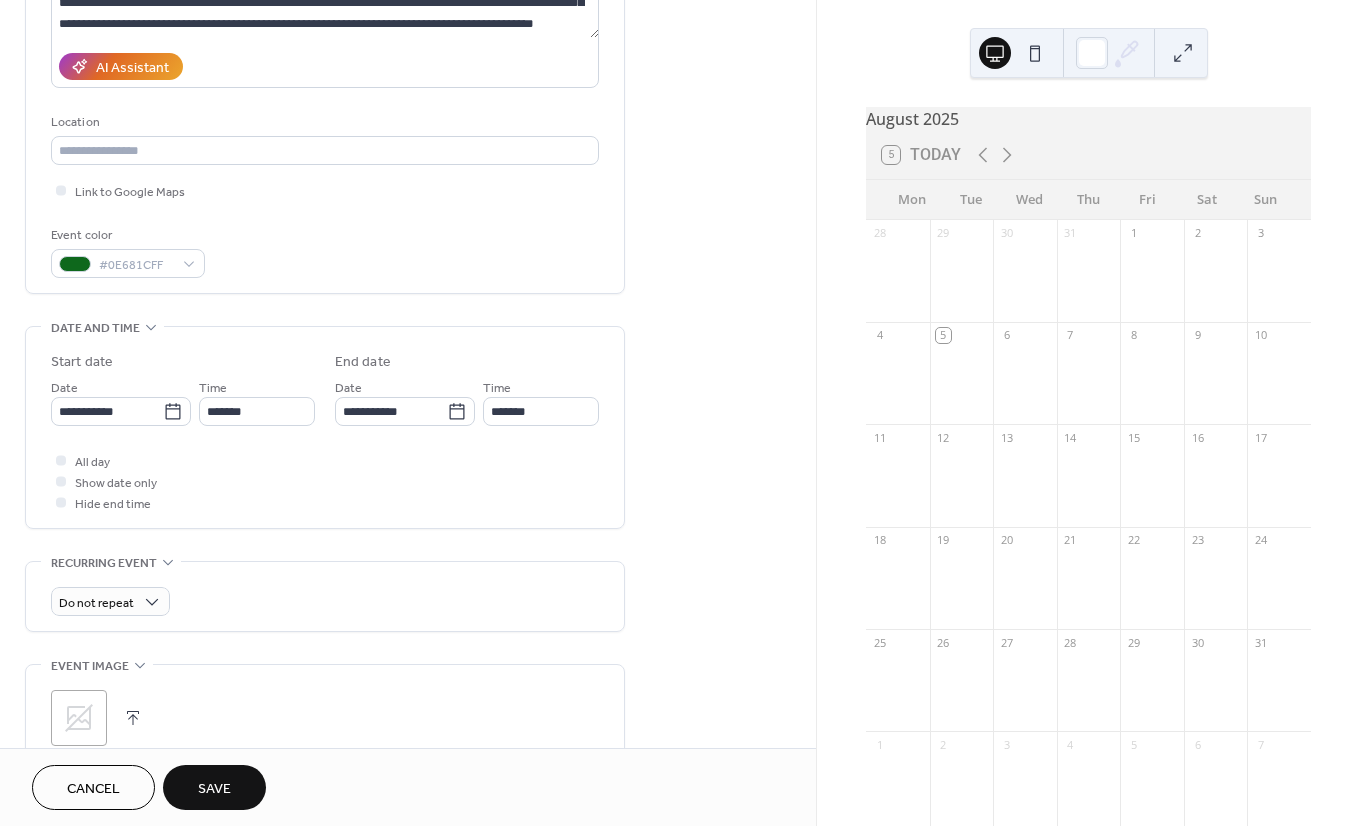 scroll, scrollTop: 330, scrollLeft: 0, axis: vertical 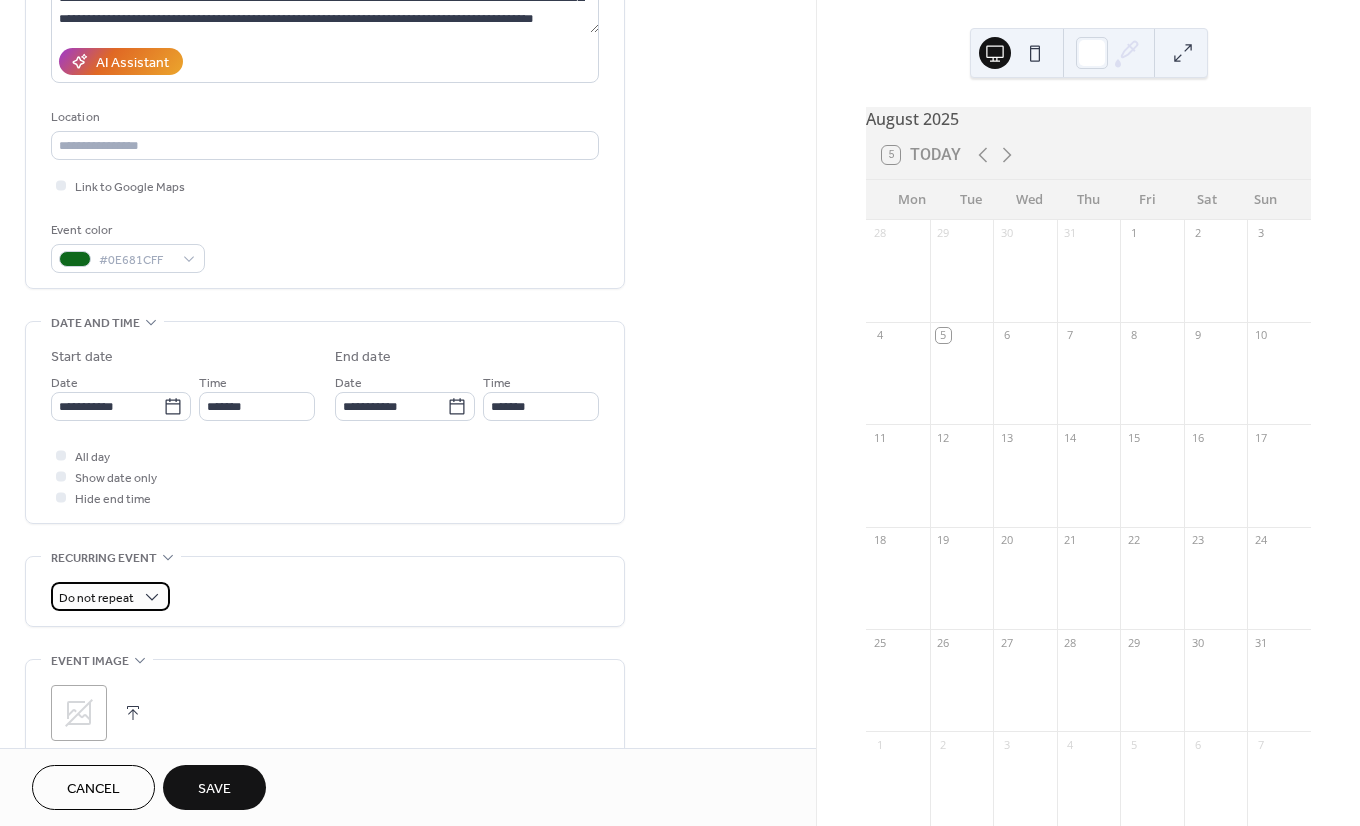 click on "Do not repeat" at bounding box center [110, 596] 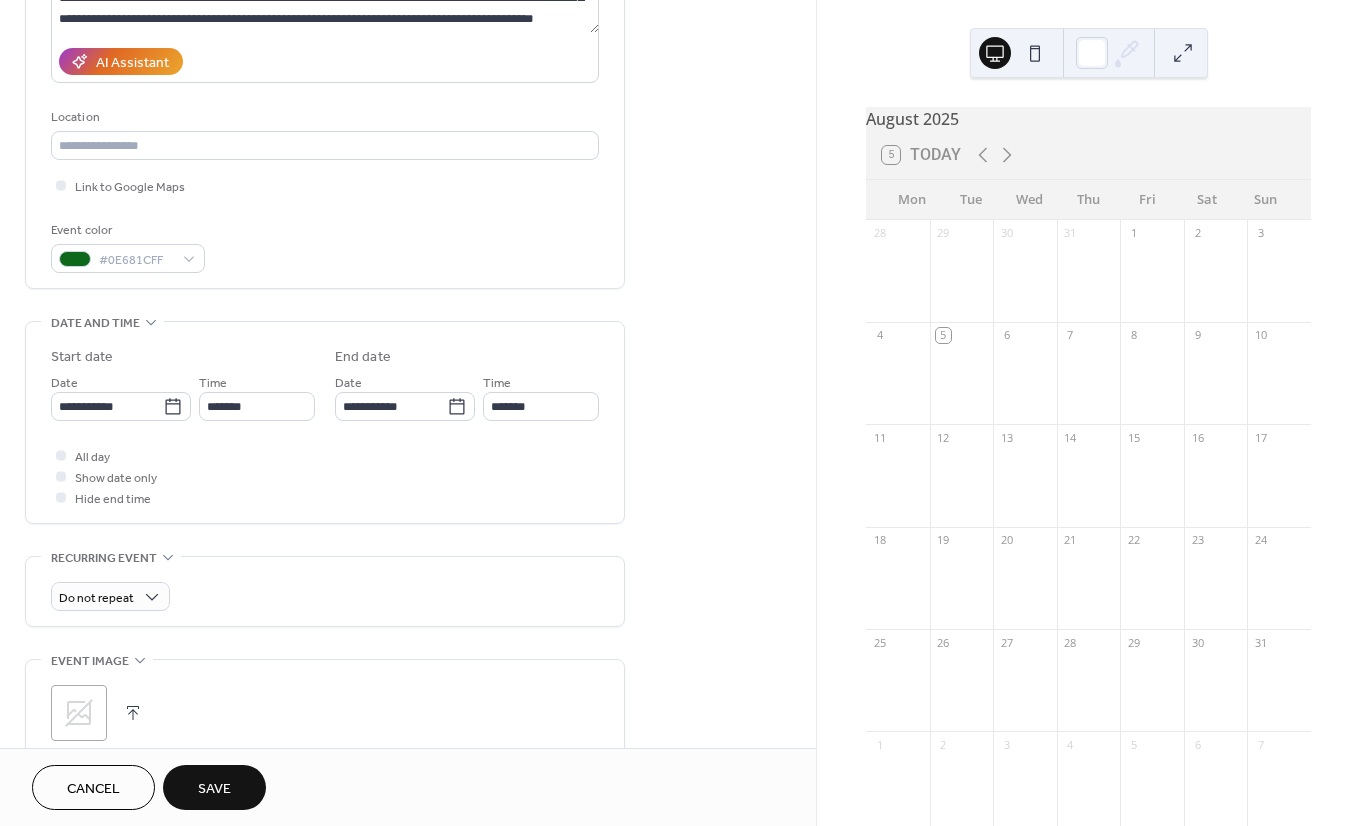 click on "Do not repeat" at bounding box center [325, 596] 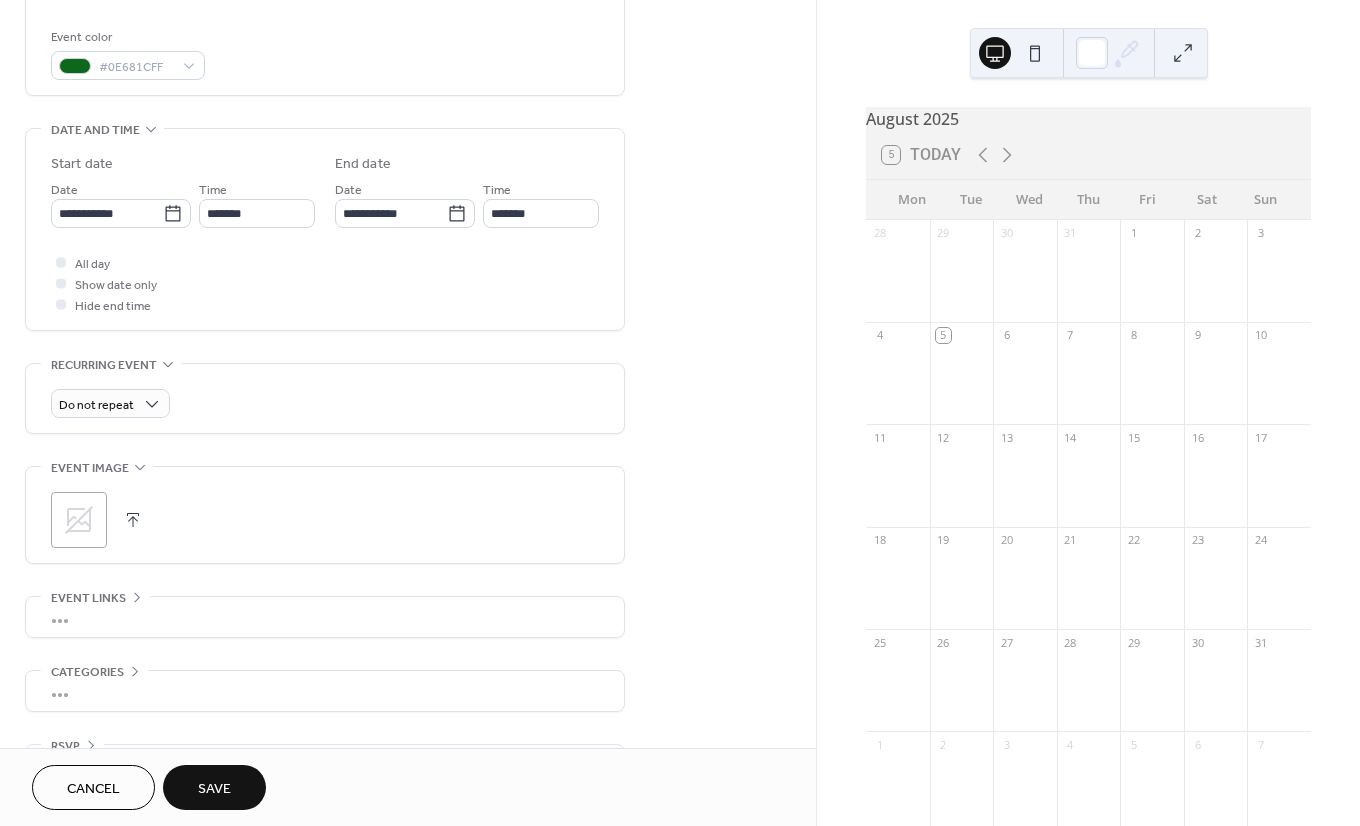 scroll, scrollTop: 539, scrollLeft: 0, axis: vertical 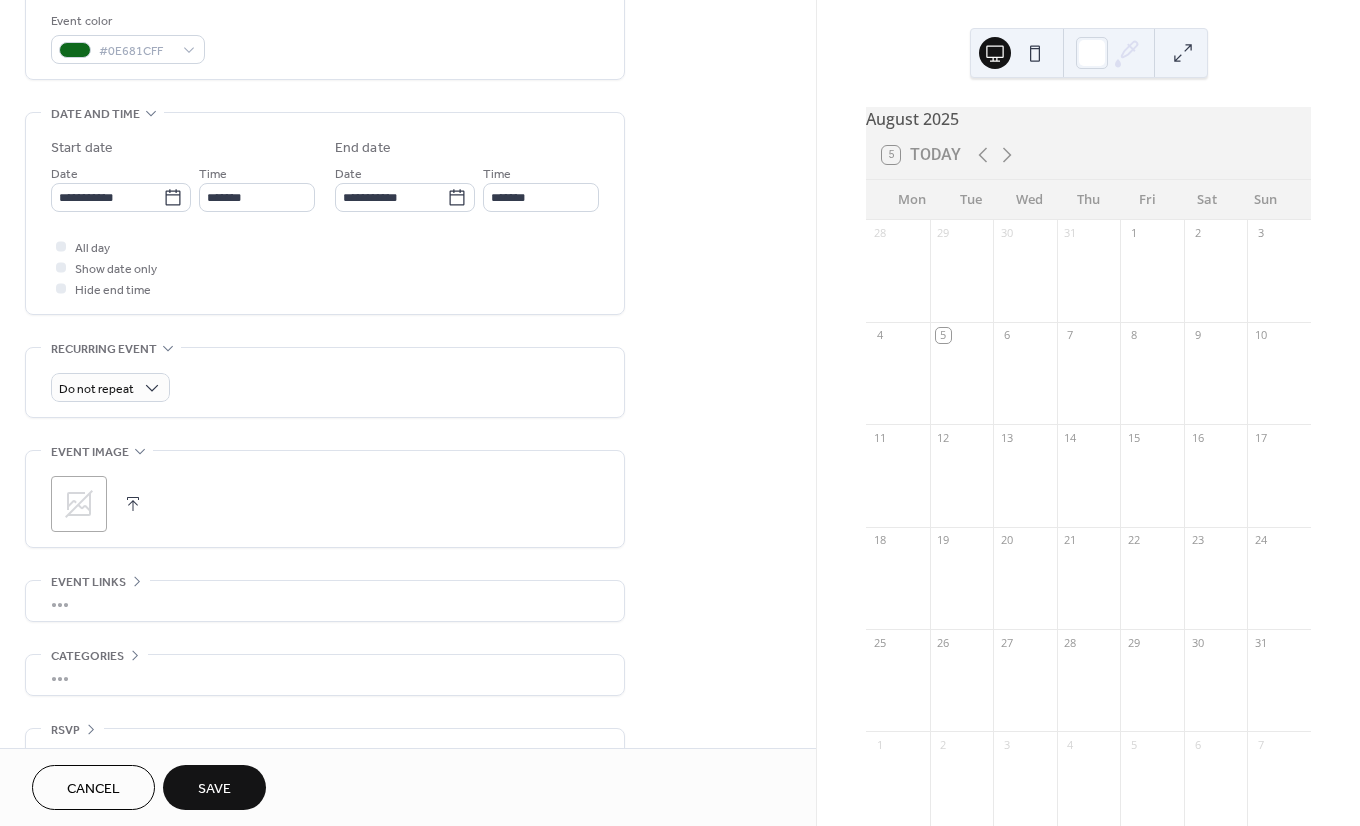 click on "•••" at bounding box center (325, 601) 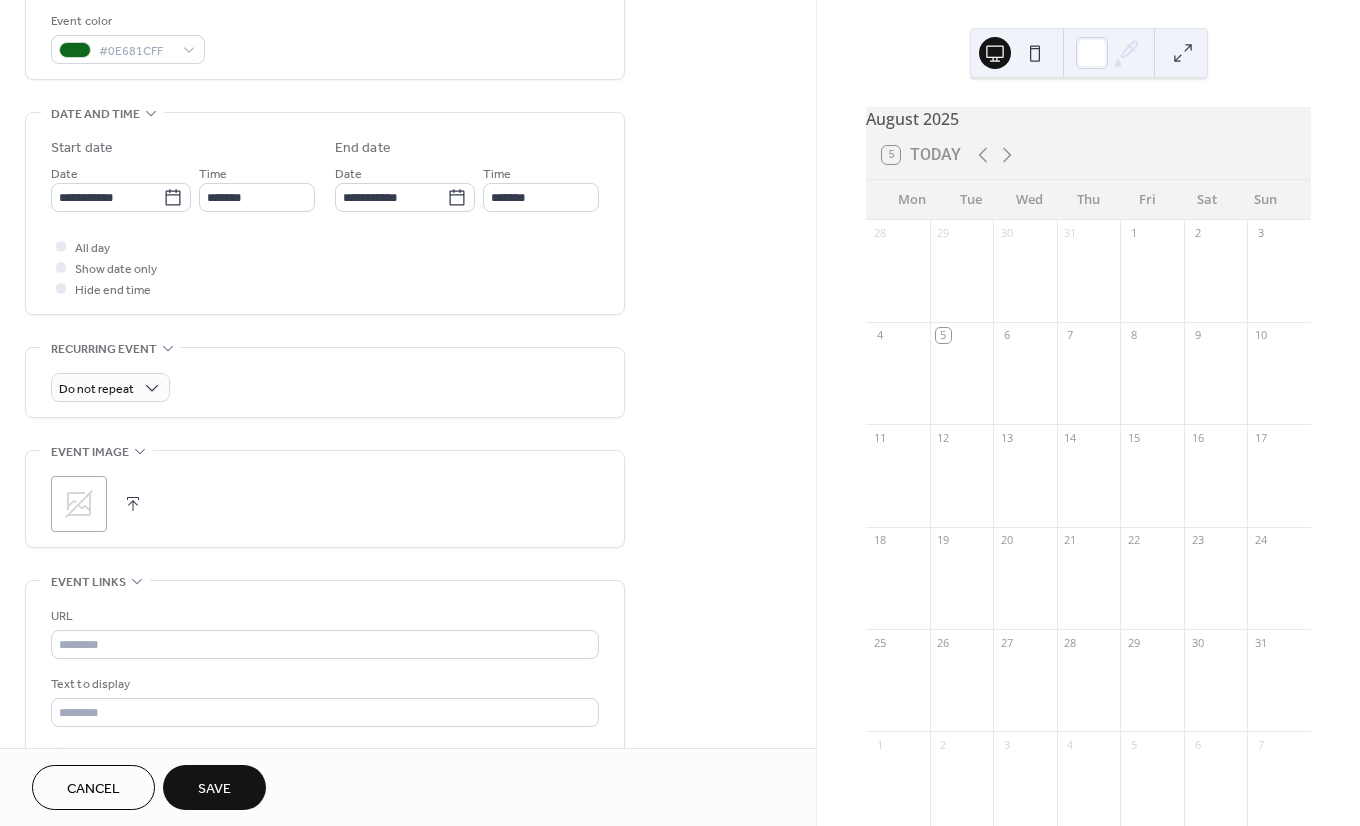 click on ";" at bounding box center (325, 499) 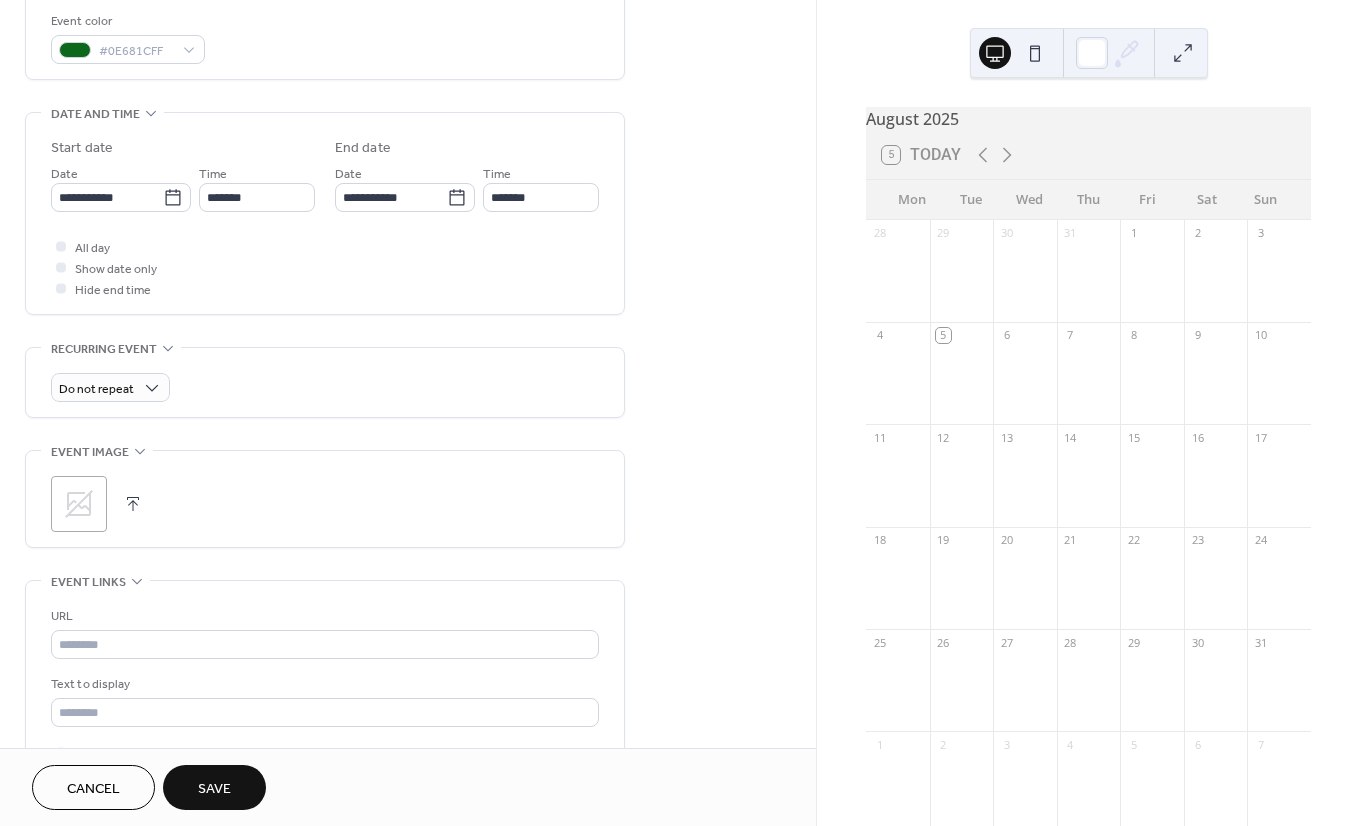 click 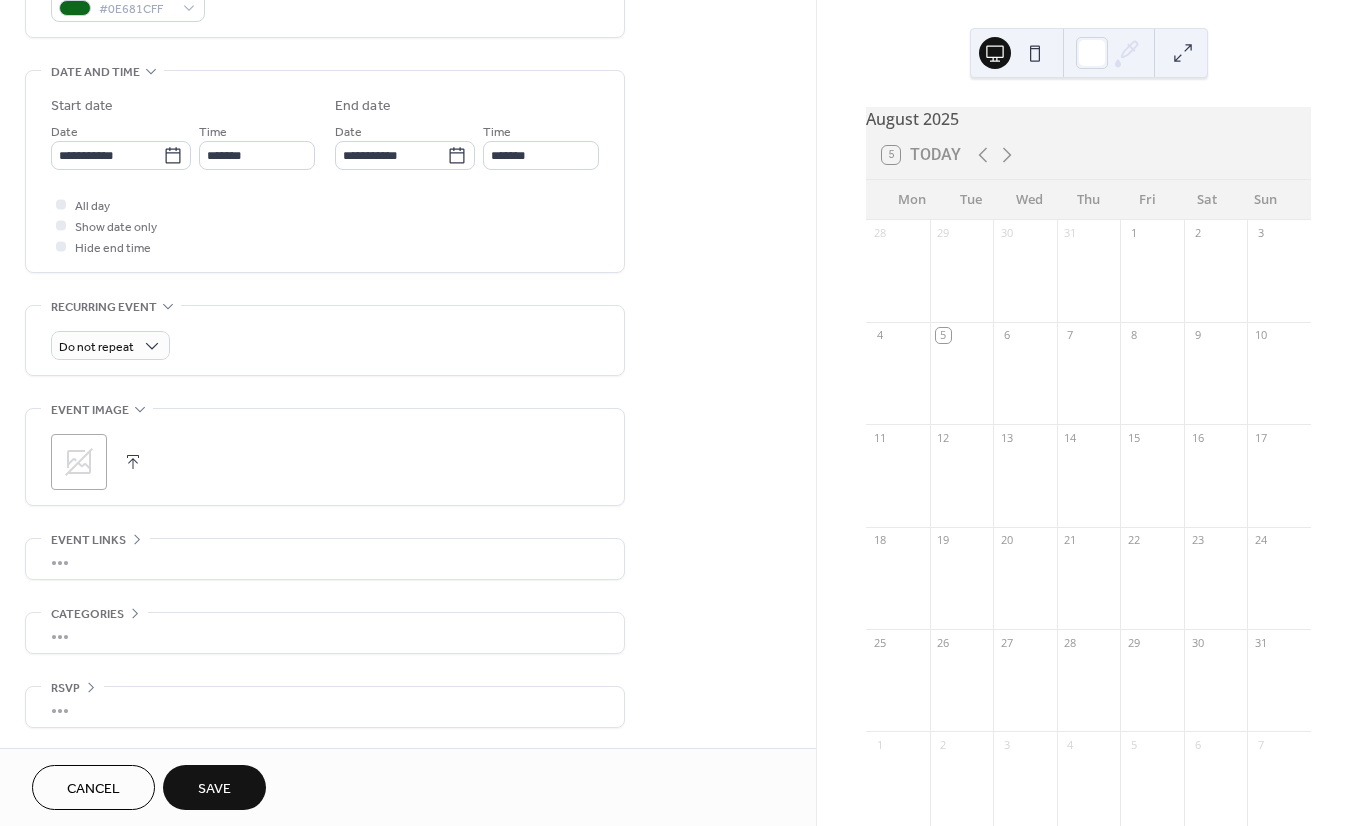 click 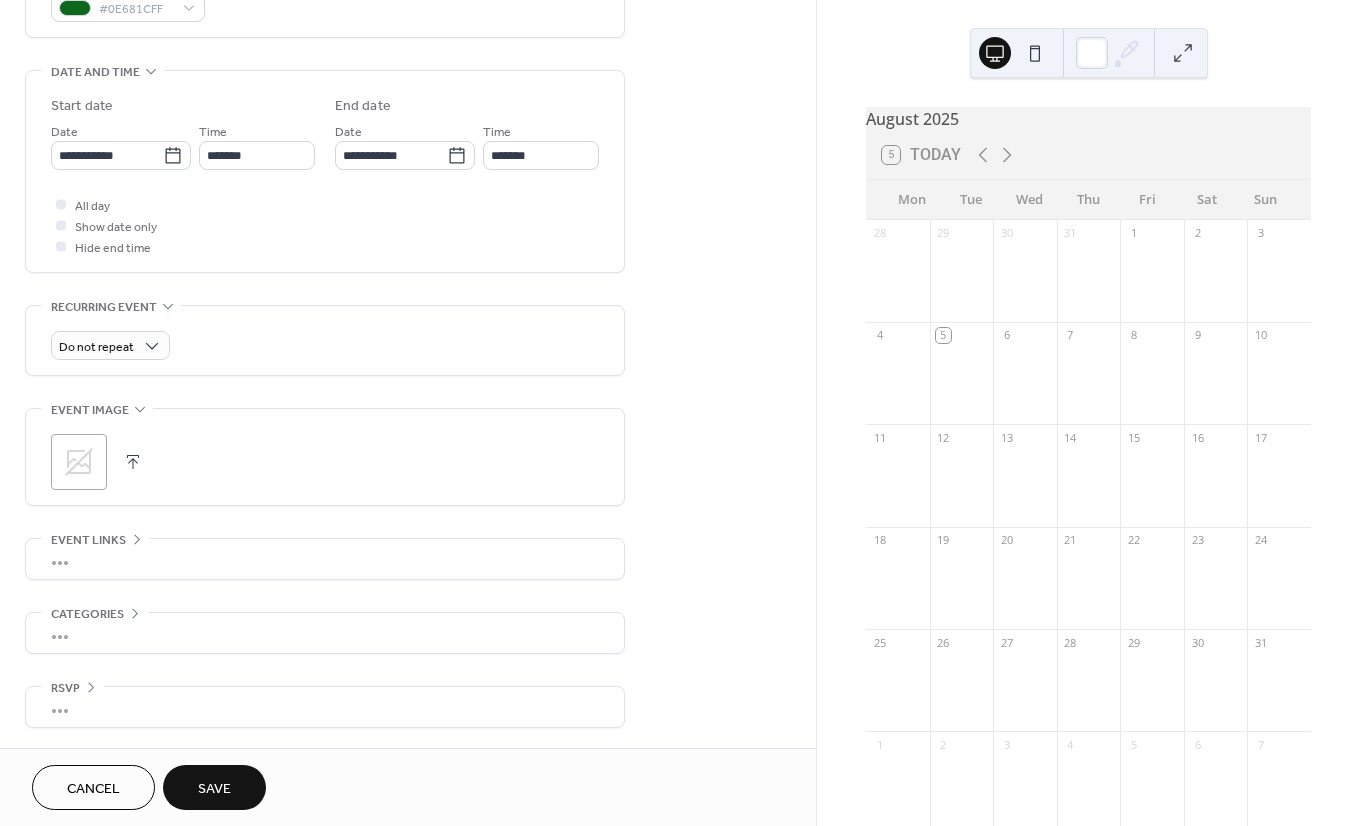 scroll, scrollTop: 581, scrollLeft: 0, axis: vertical 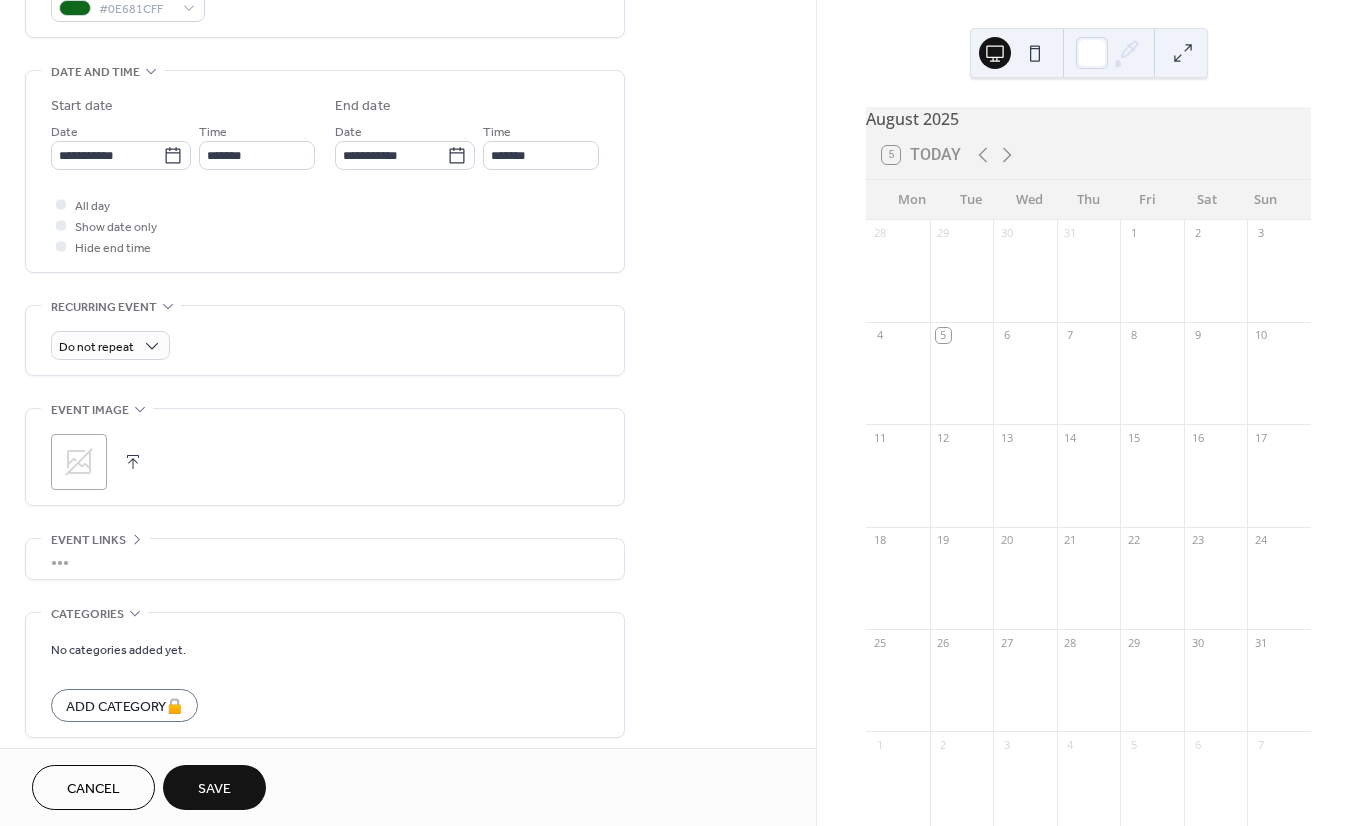 click 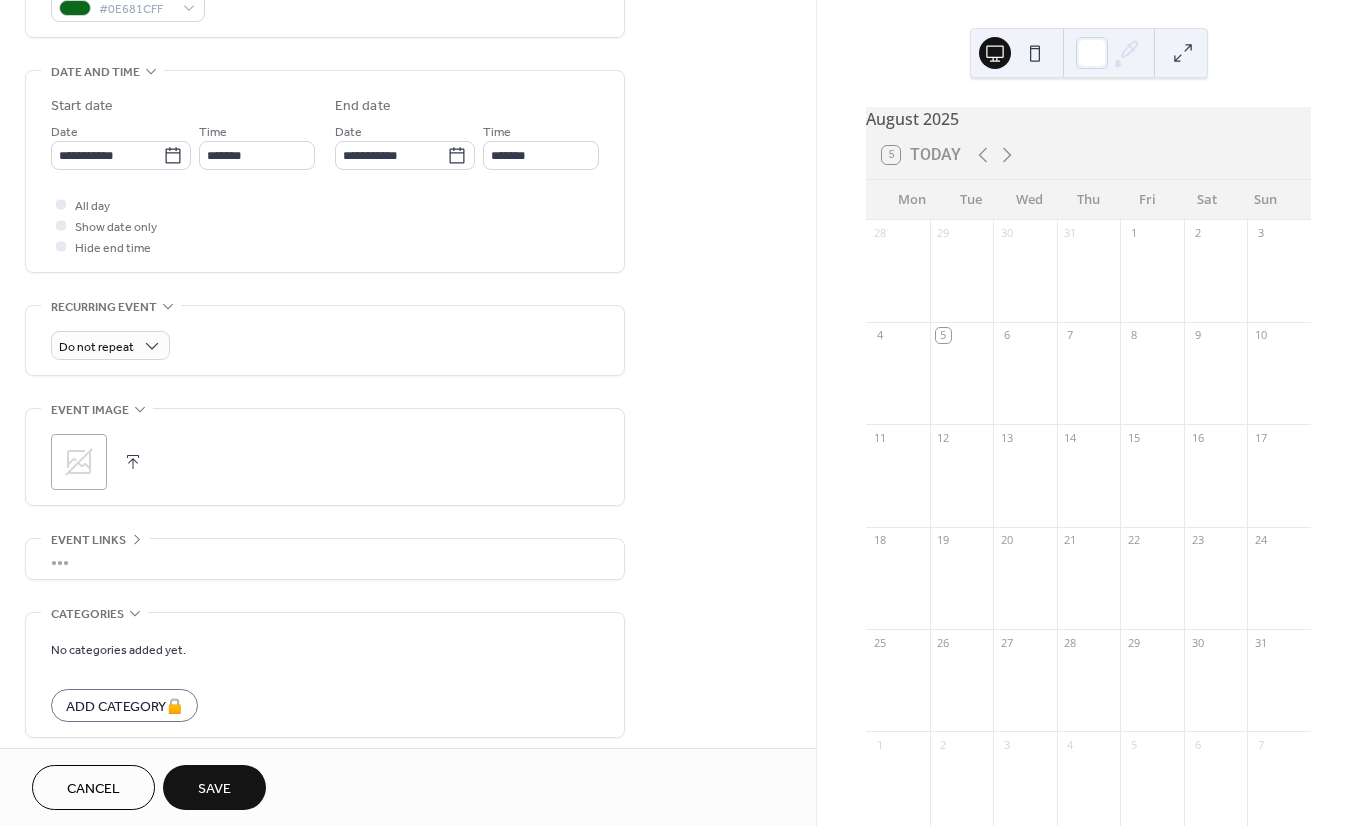 scroll, scrollTop: 581, scrollLeft: 0, axis: vertical 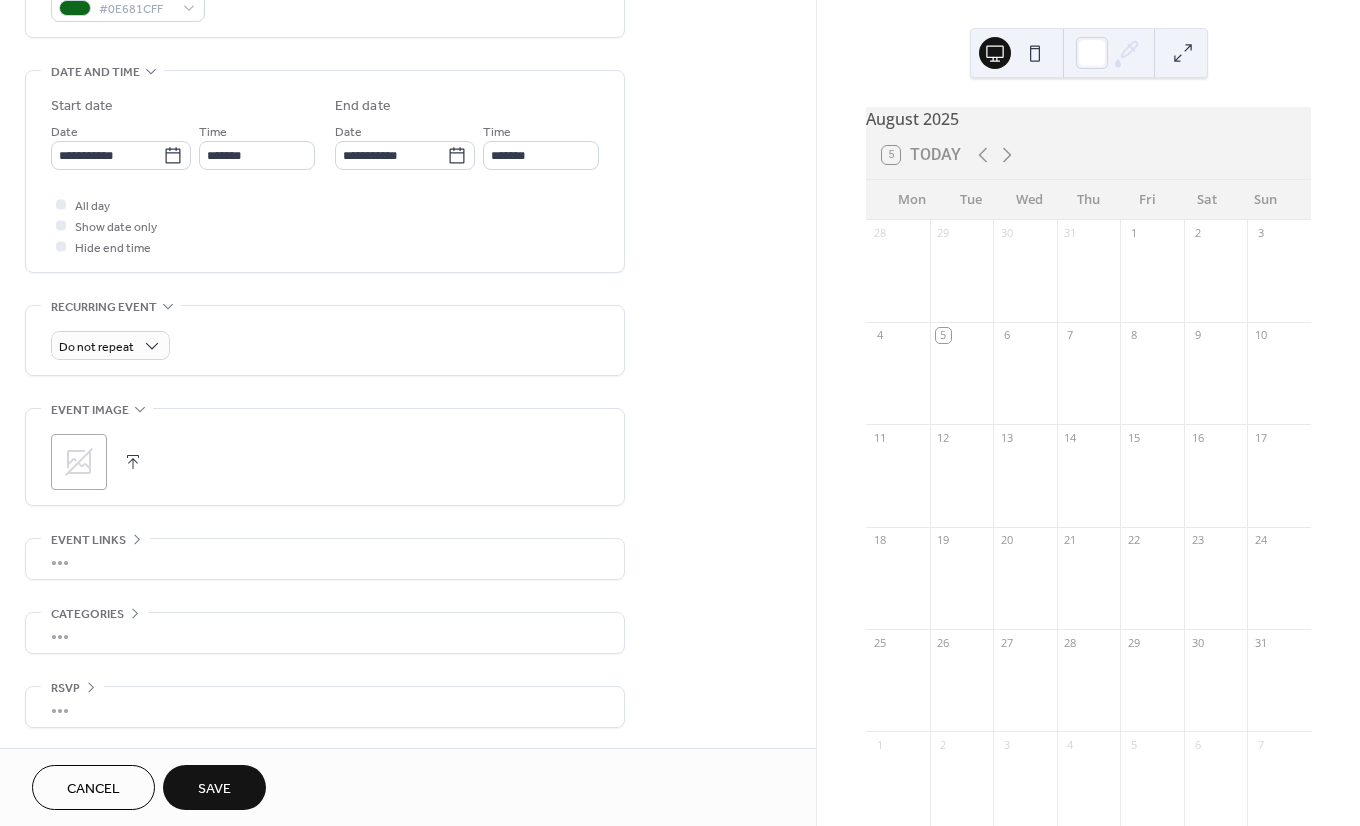 click on "•••" at bounding box center (325, 707) 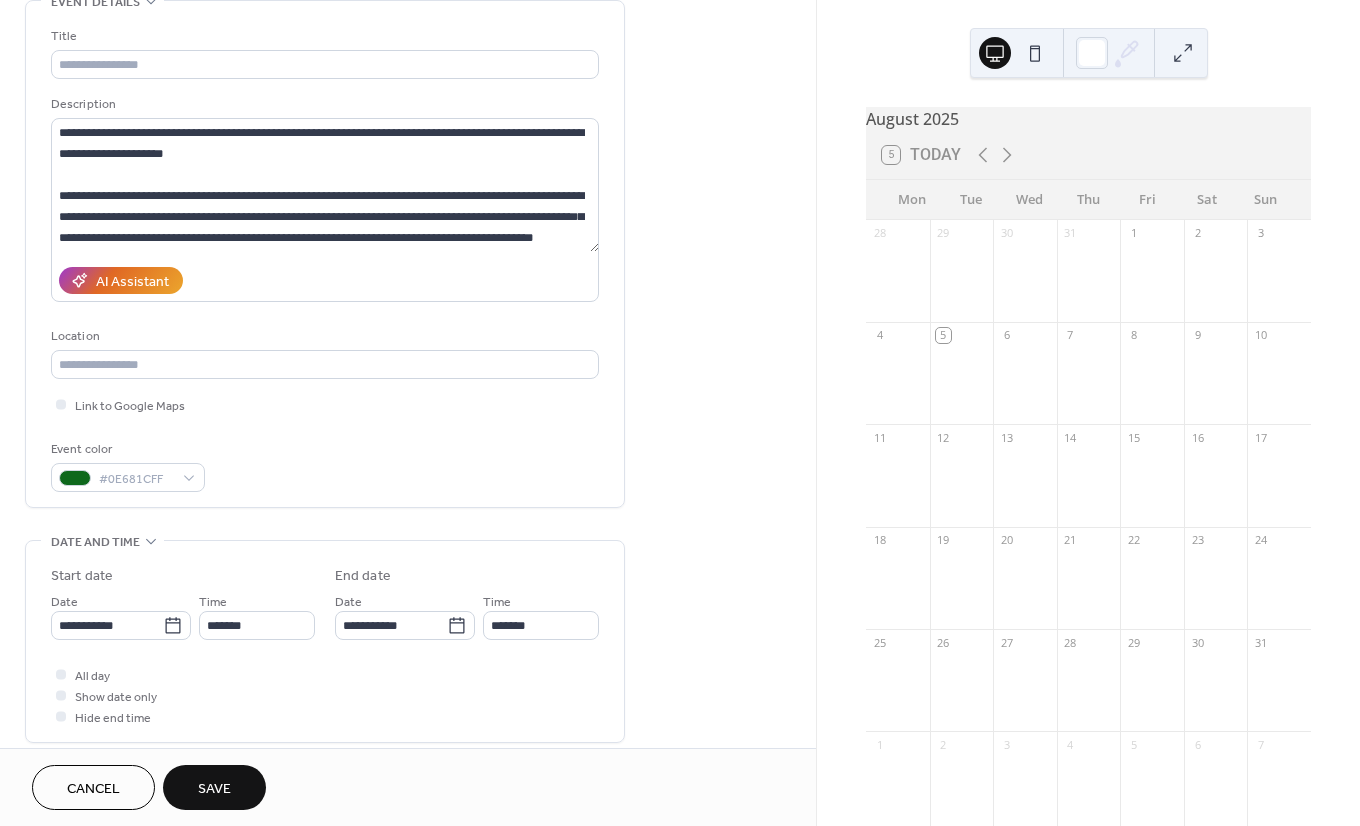 scroll, scrollTop: 0, scrollLeft: 0, axis: both 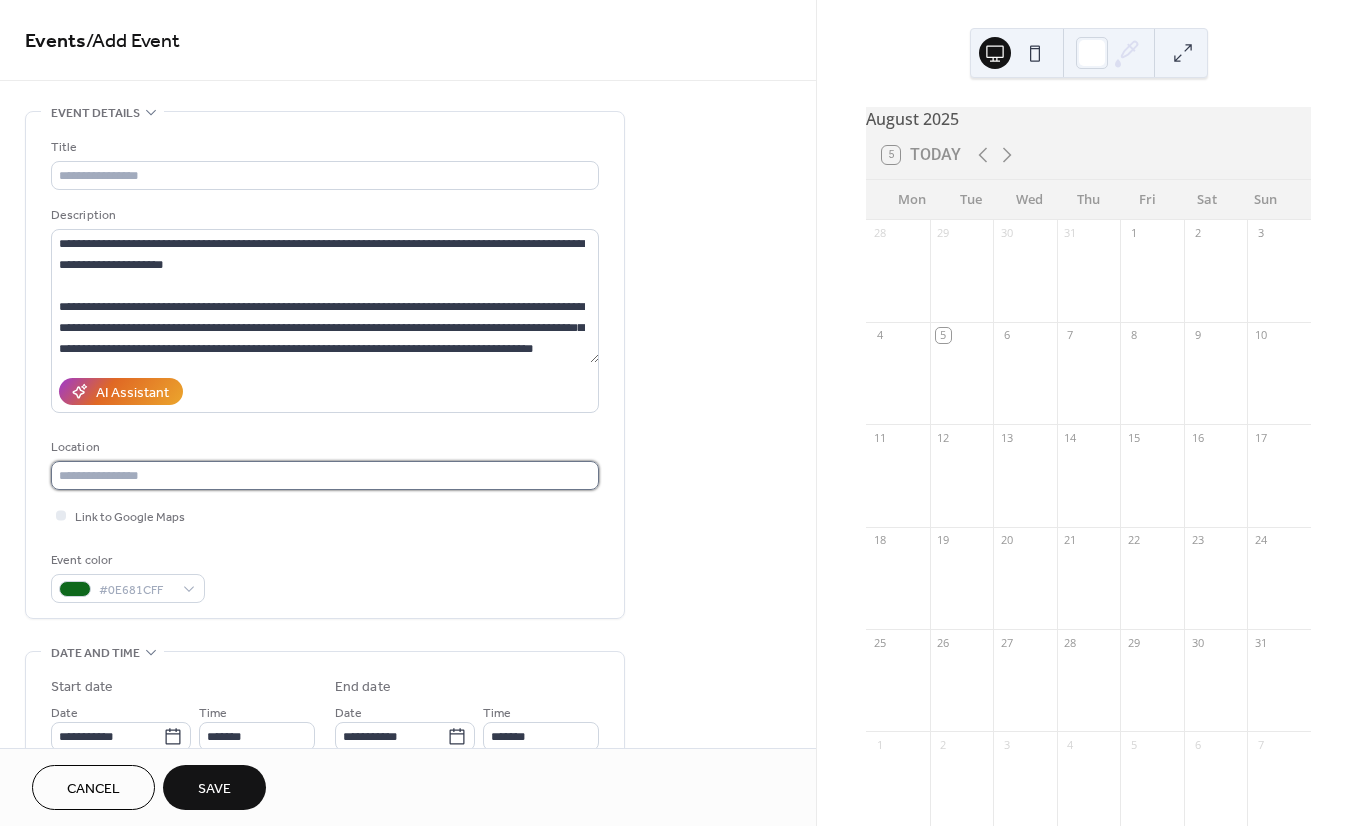 click at bounding box center [325, 475] 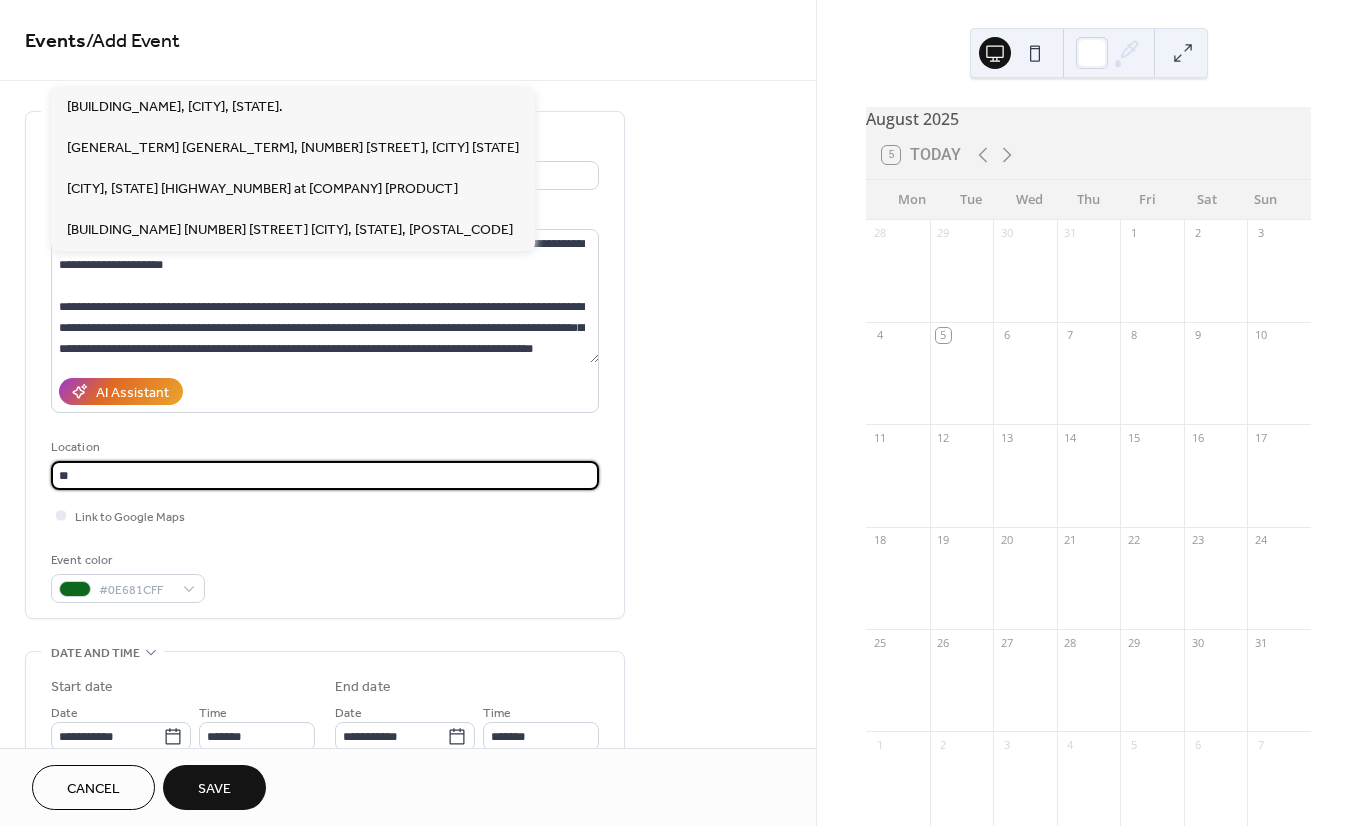 type on "*" 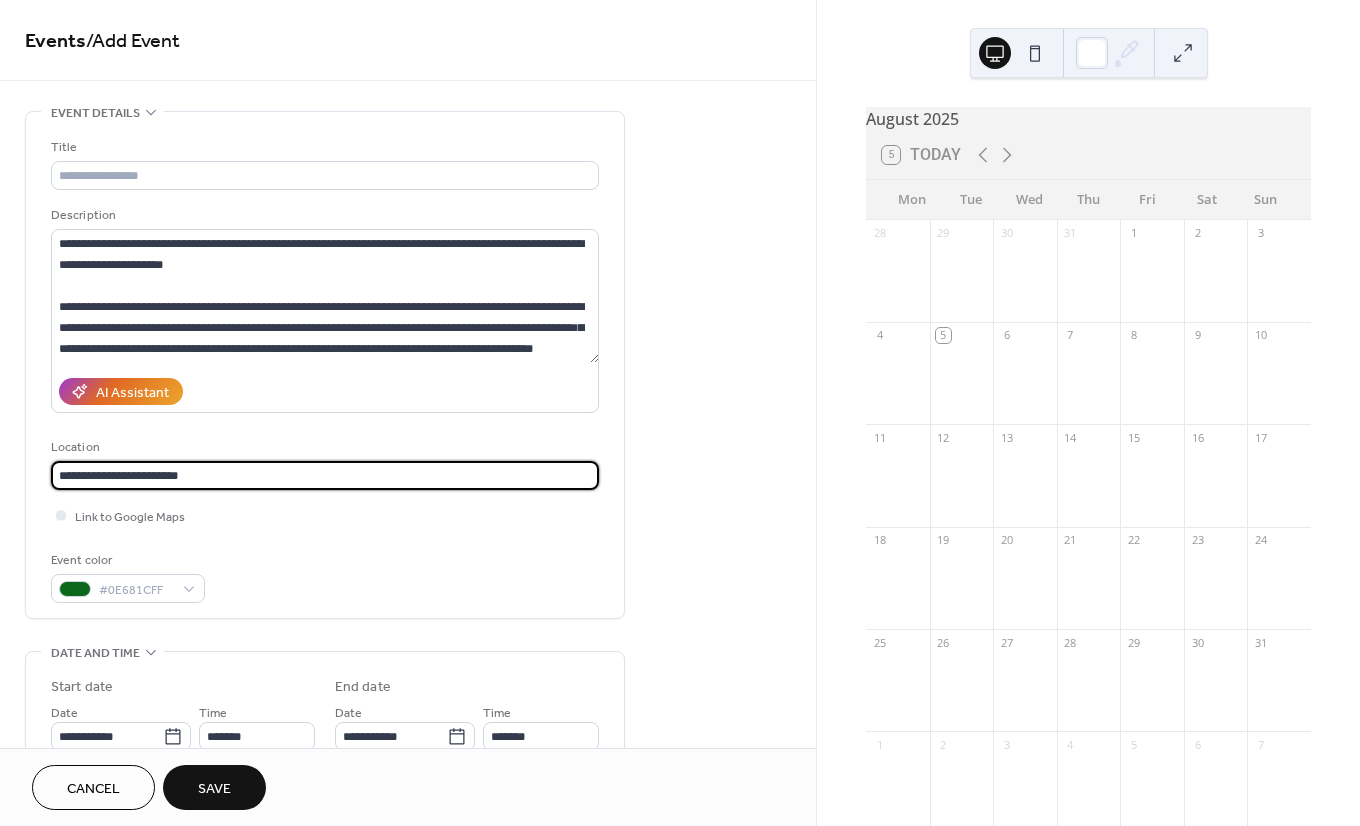 paste on "**********" 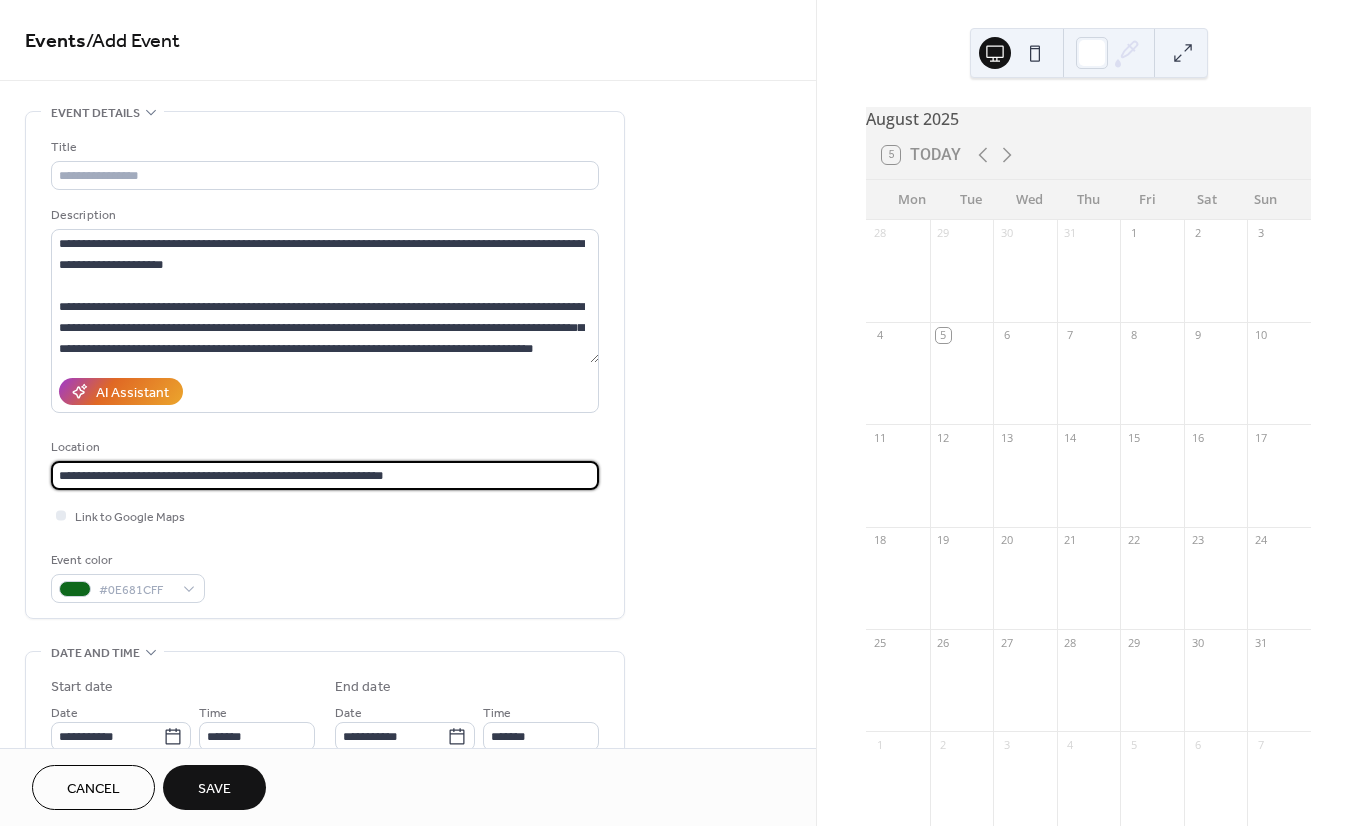 click on "**********" at bounding box center [325, 475] 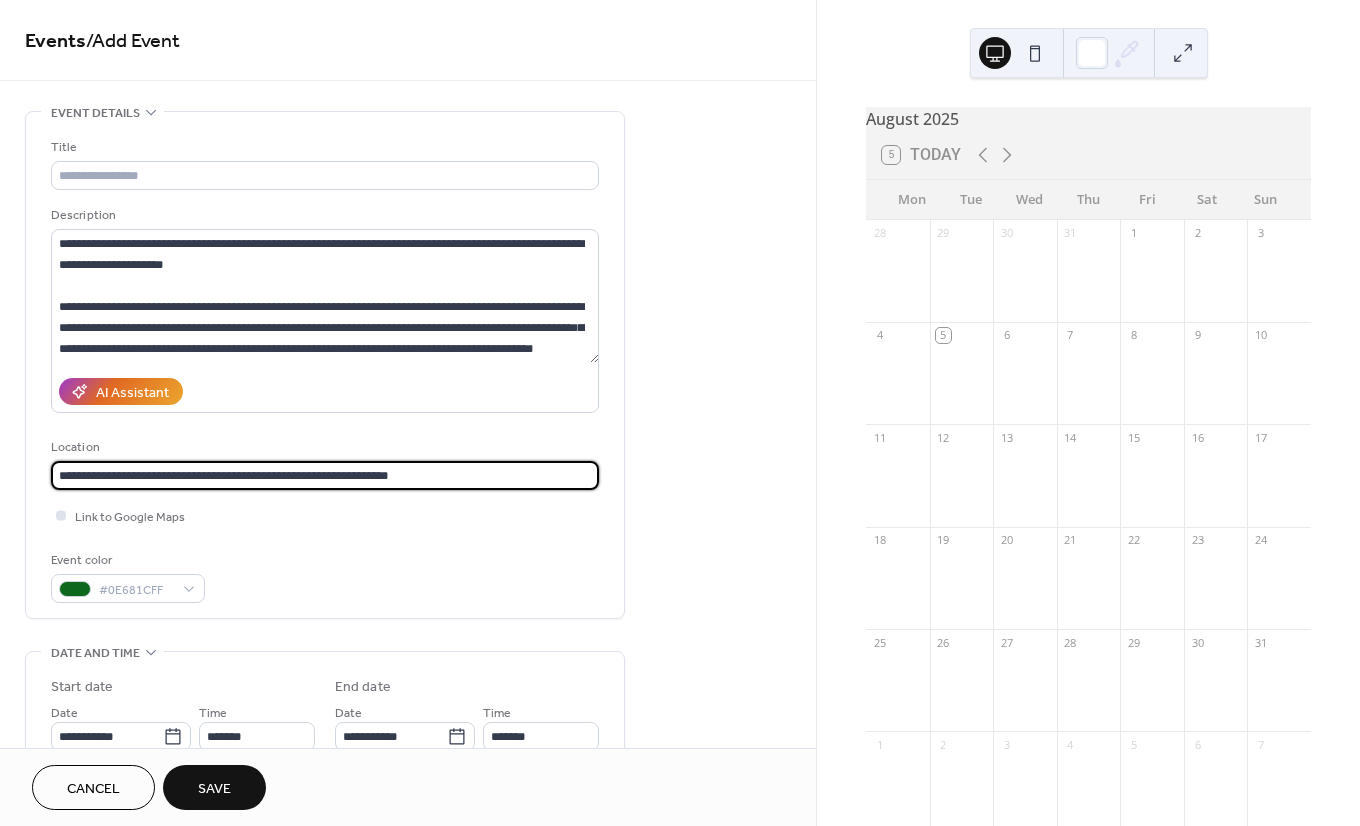 type on "**********" 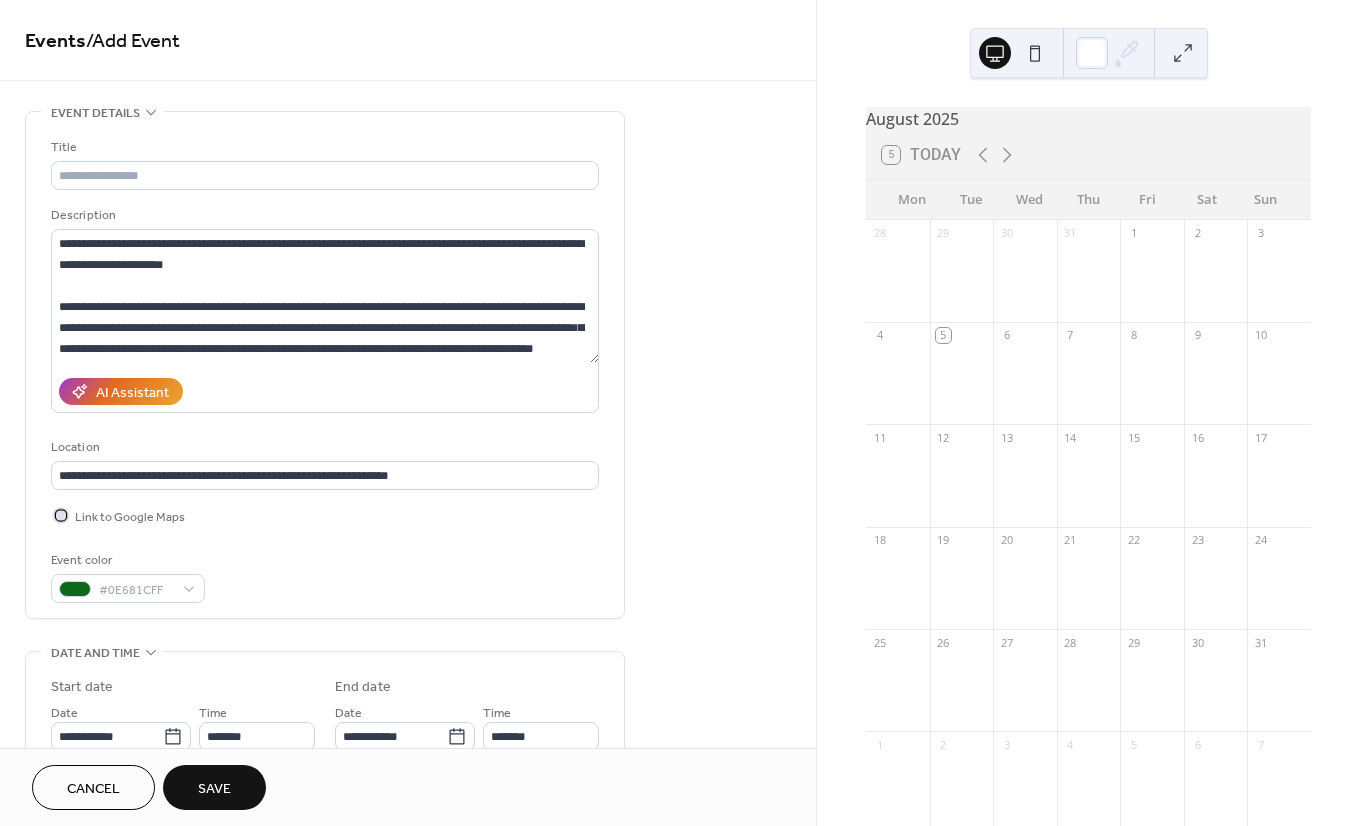 click at bounding box center [61, 515] 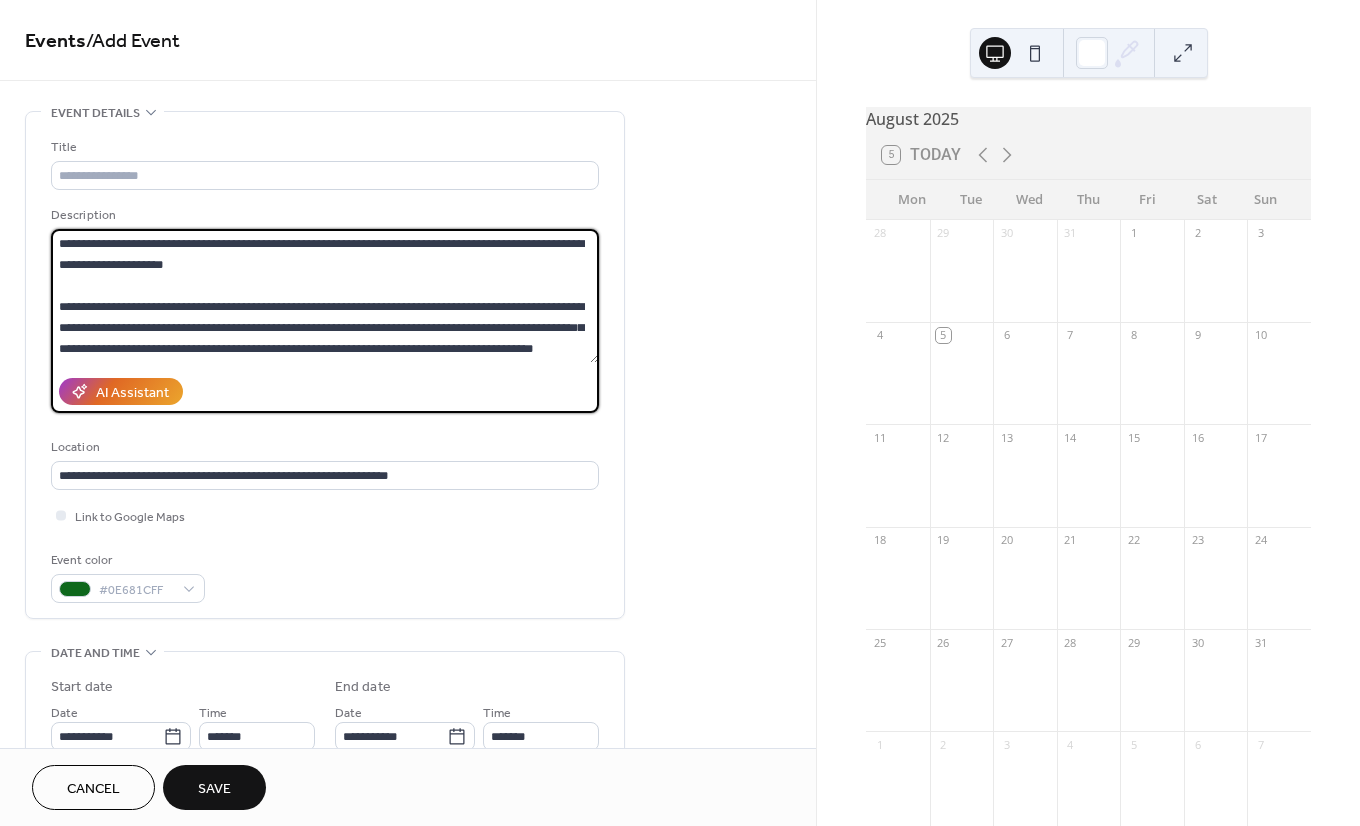 click on "**********" at bounding box center (325, 296) 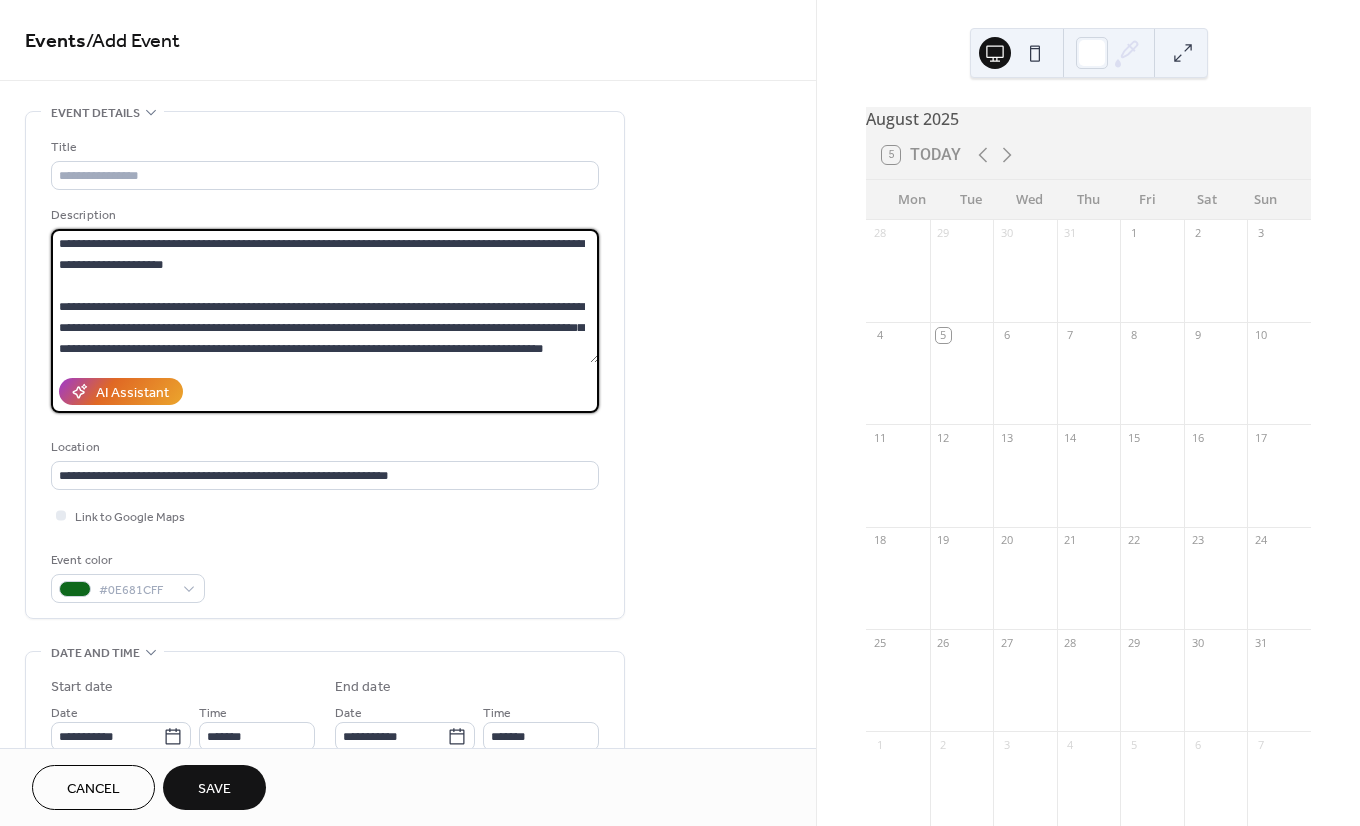 scroll, scrollTop: 60, scrollLeft: 0, axis: vertical 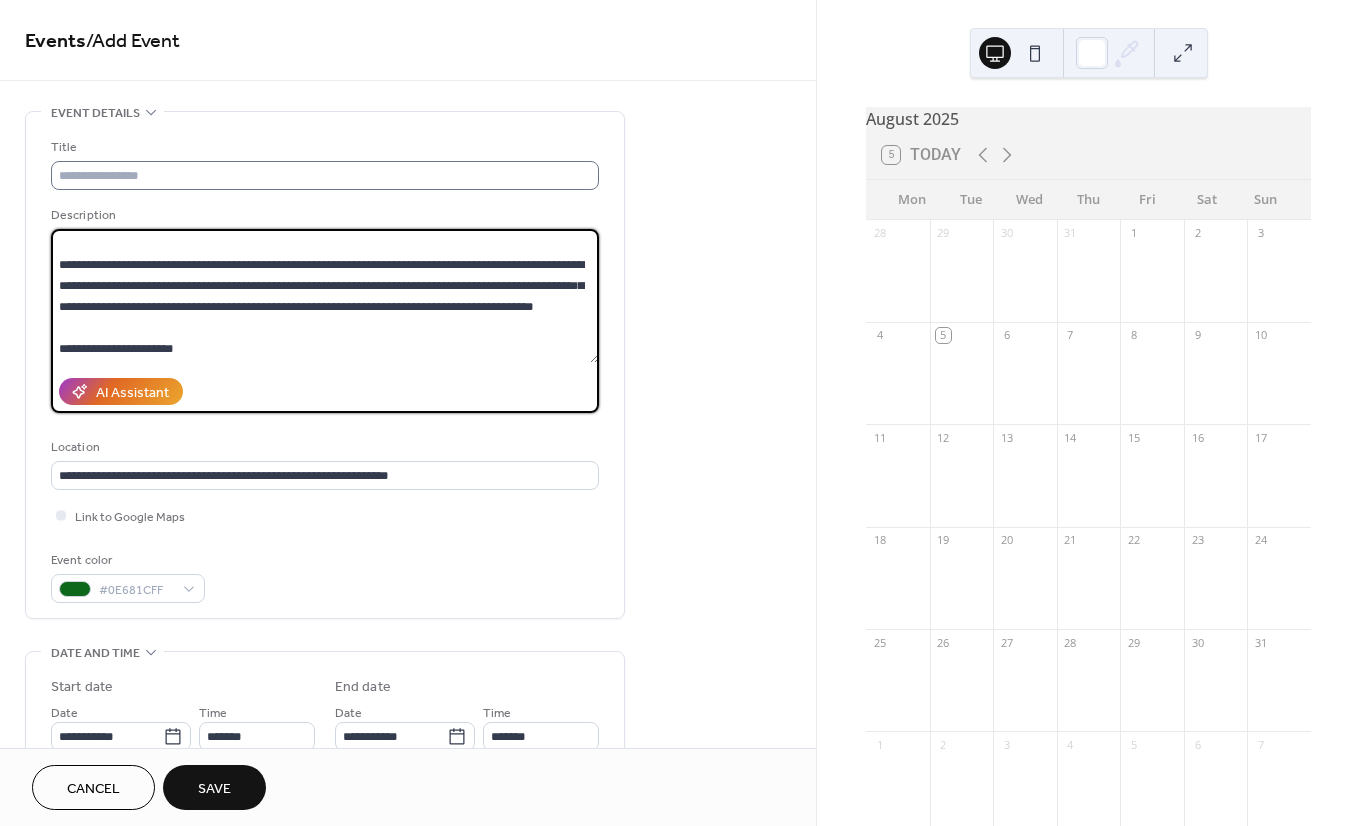 type on "**********" 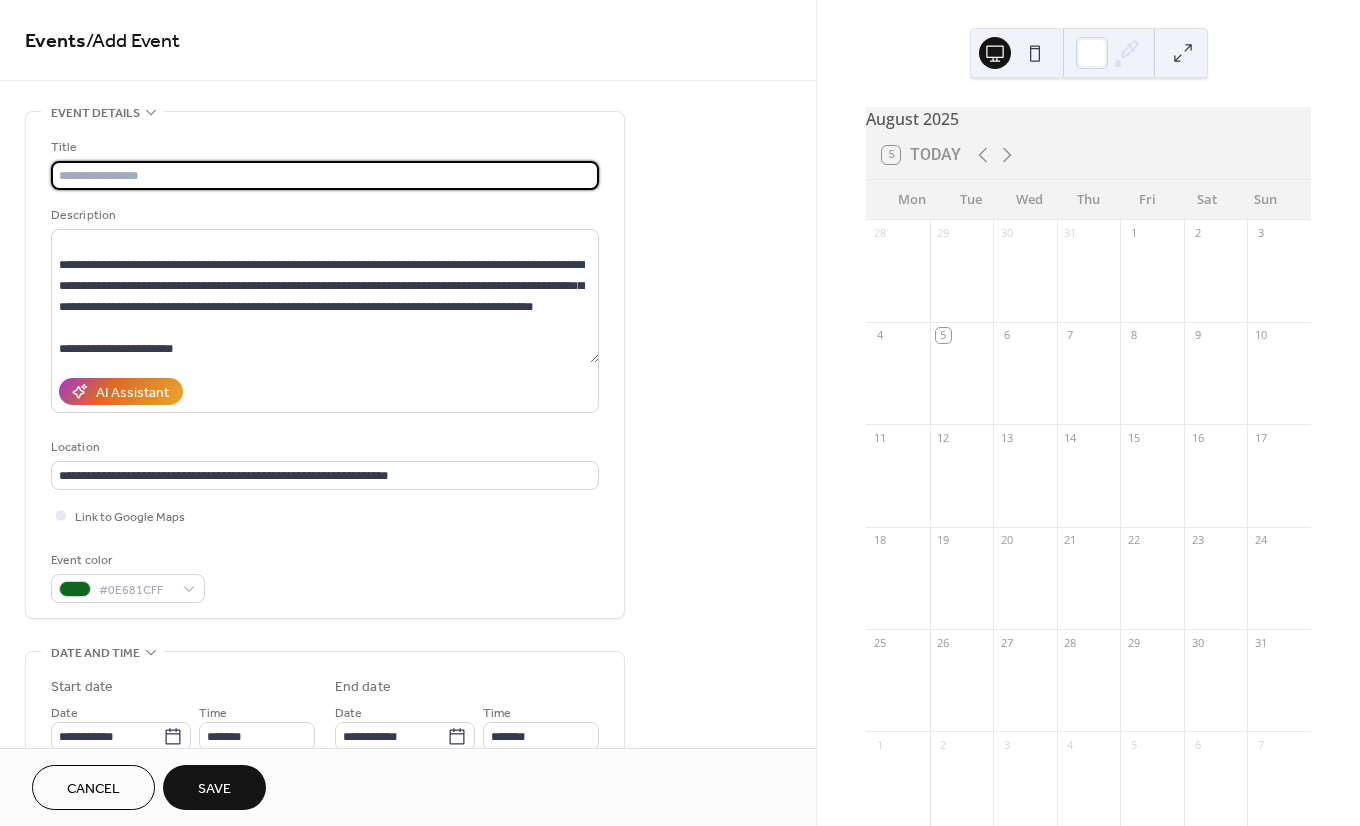 click at bounding box center [325, 175] 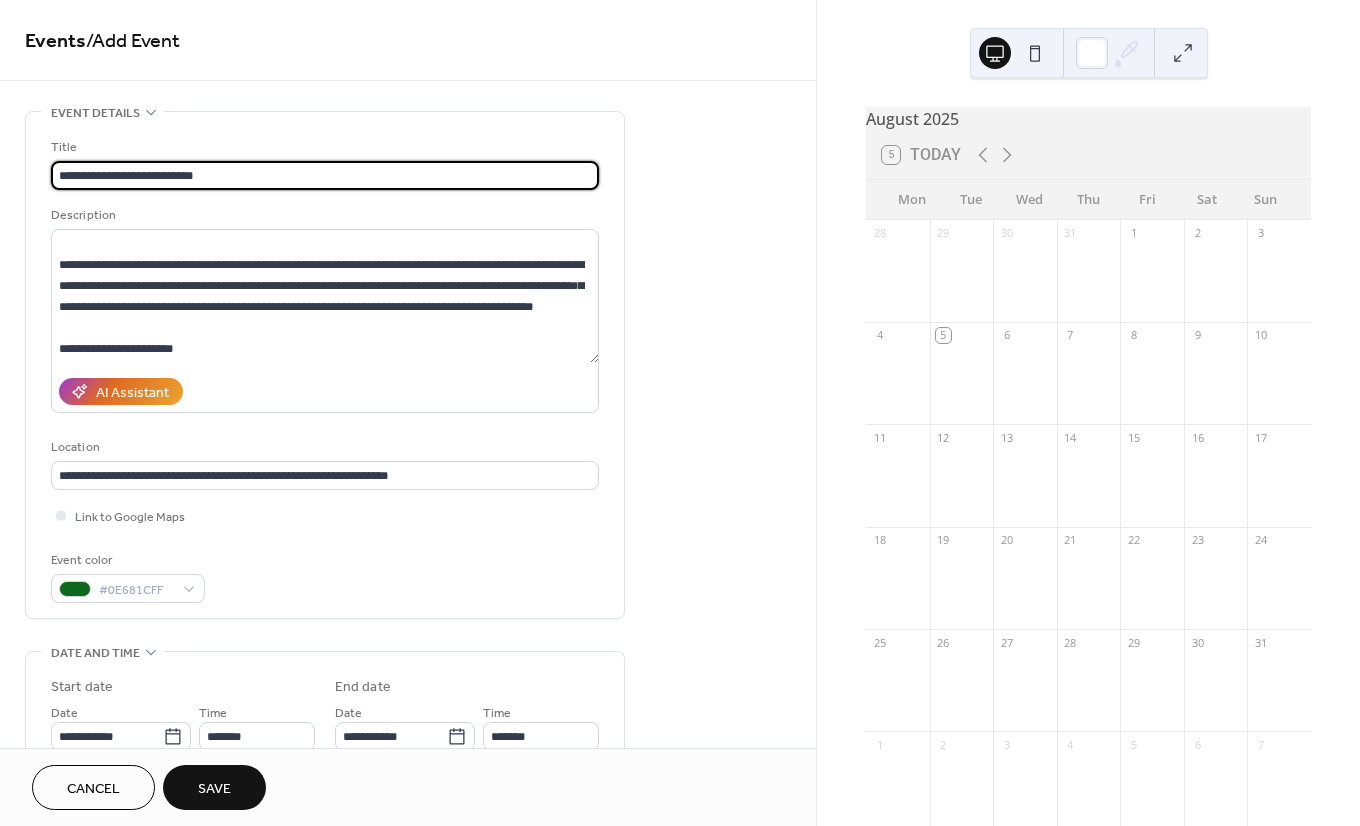 type on "**********" 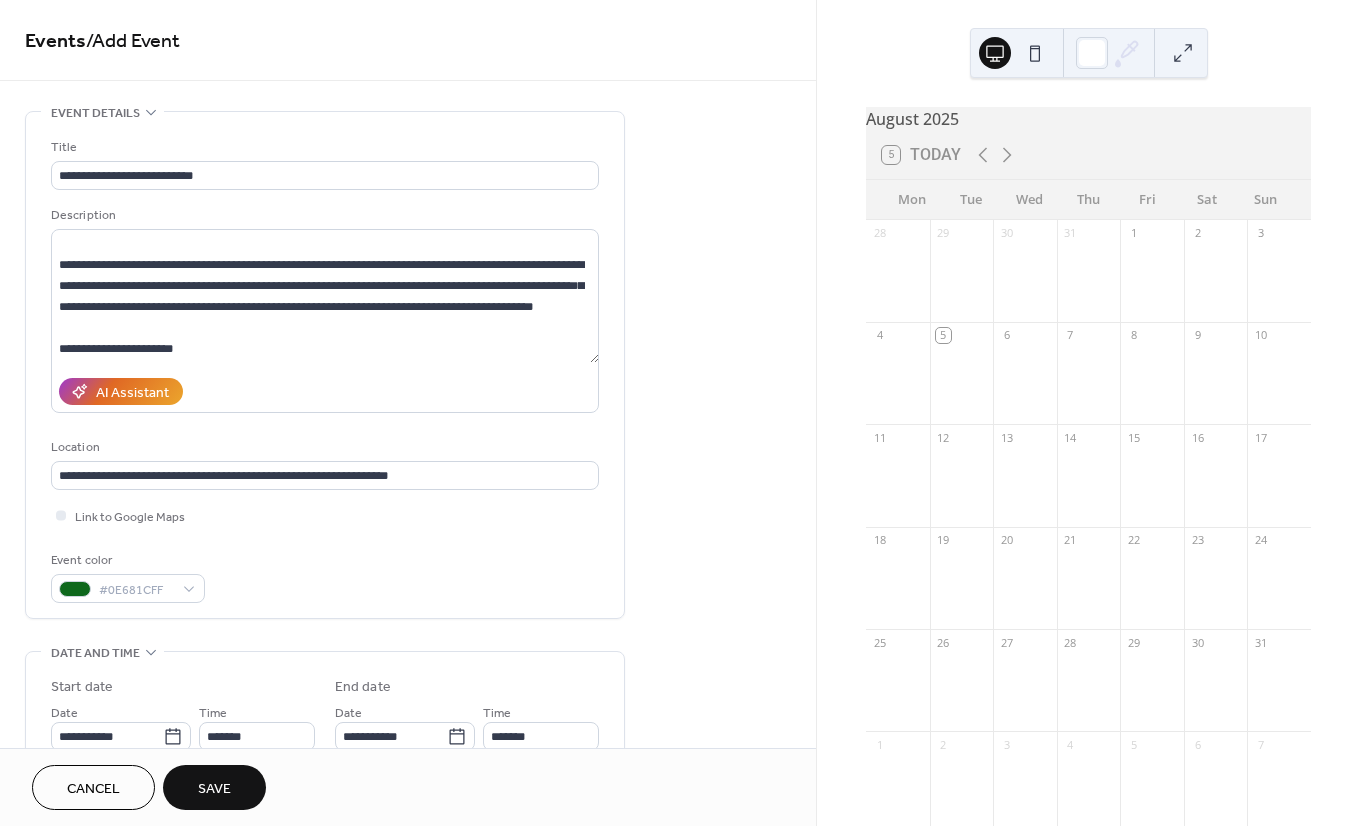 click on "Save" at bounding box center (214, 789) 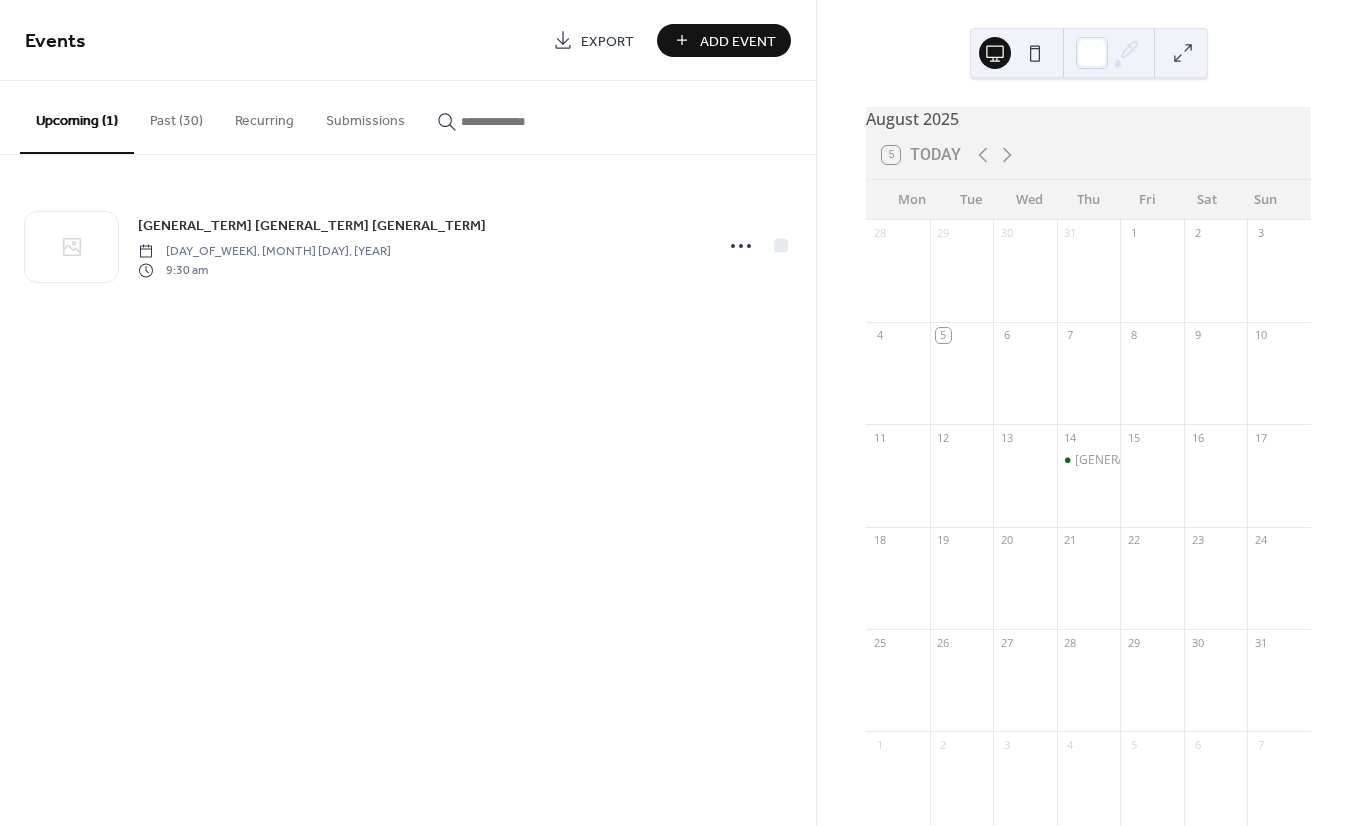 click on "Past (30)" at bounding box center [176, 116] 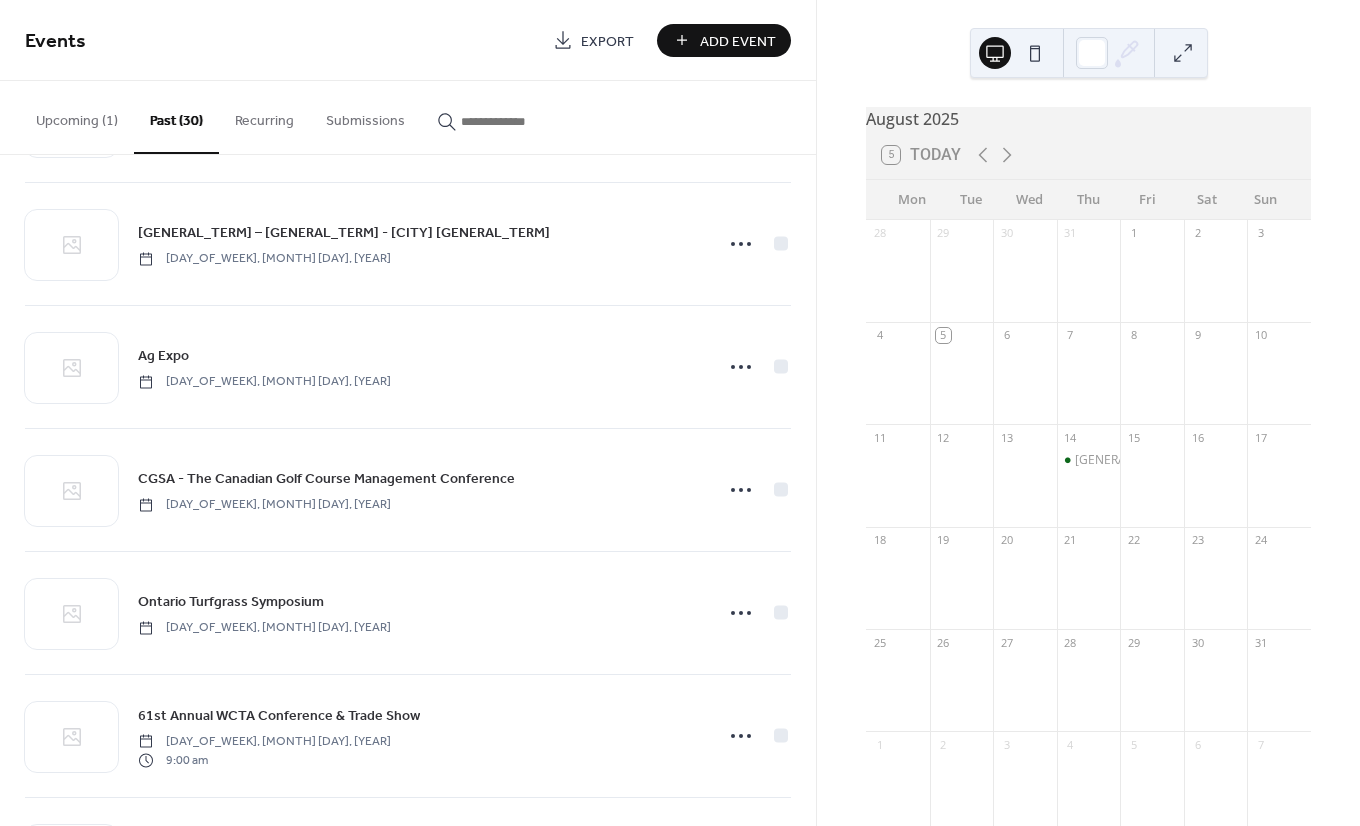 scroll, scrollTop: 0, scrollLeft: 0, axis: both 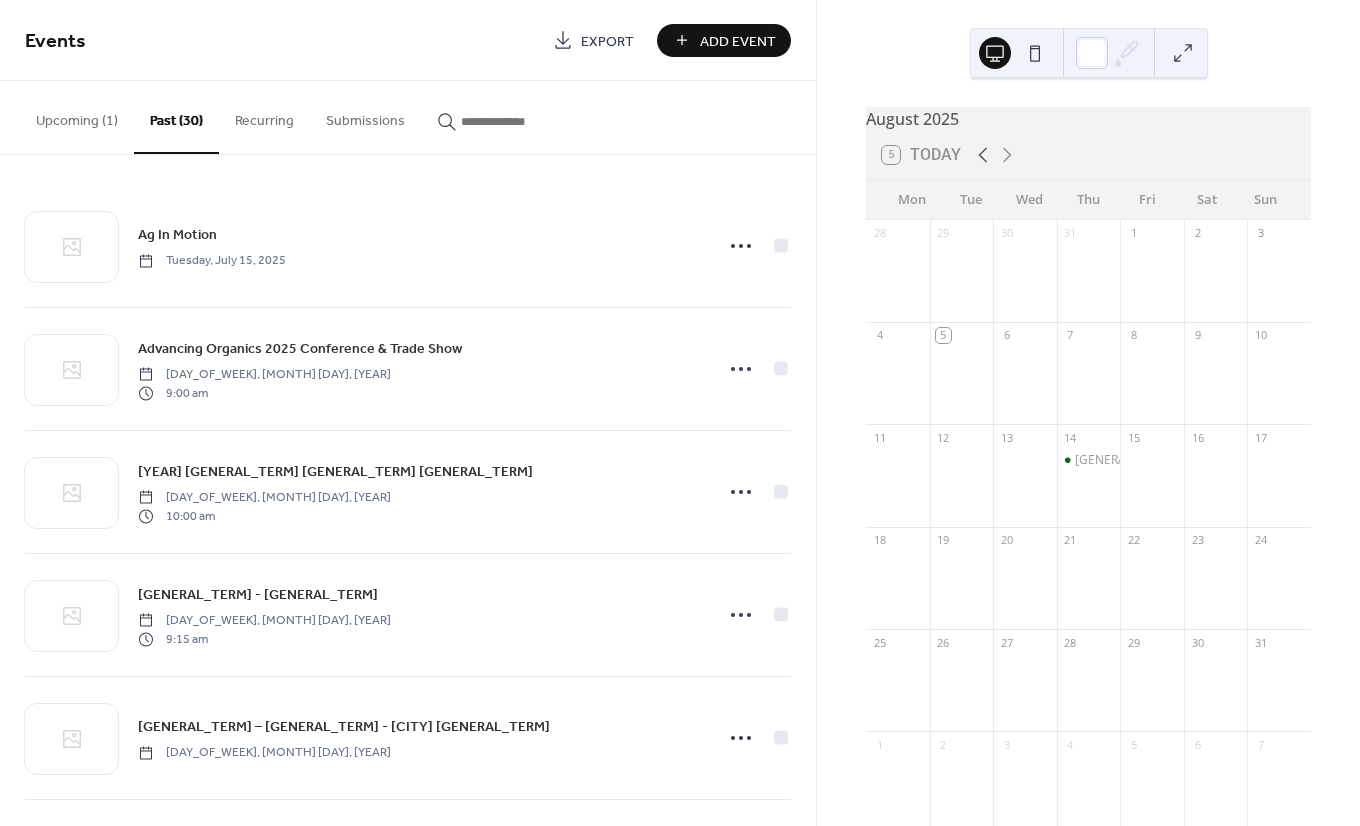 click 